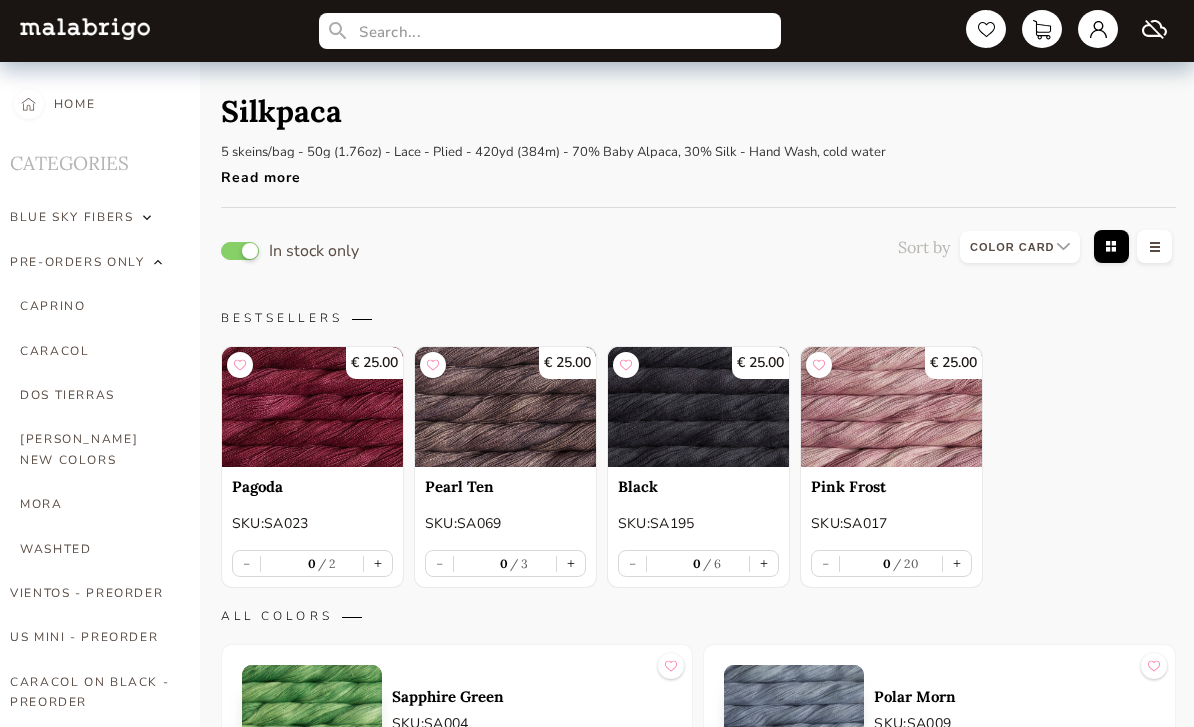 select on "INDEX" 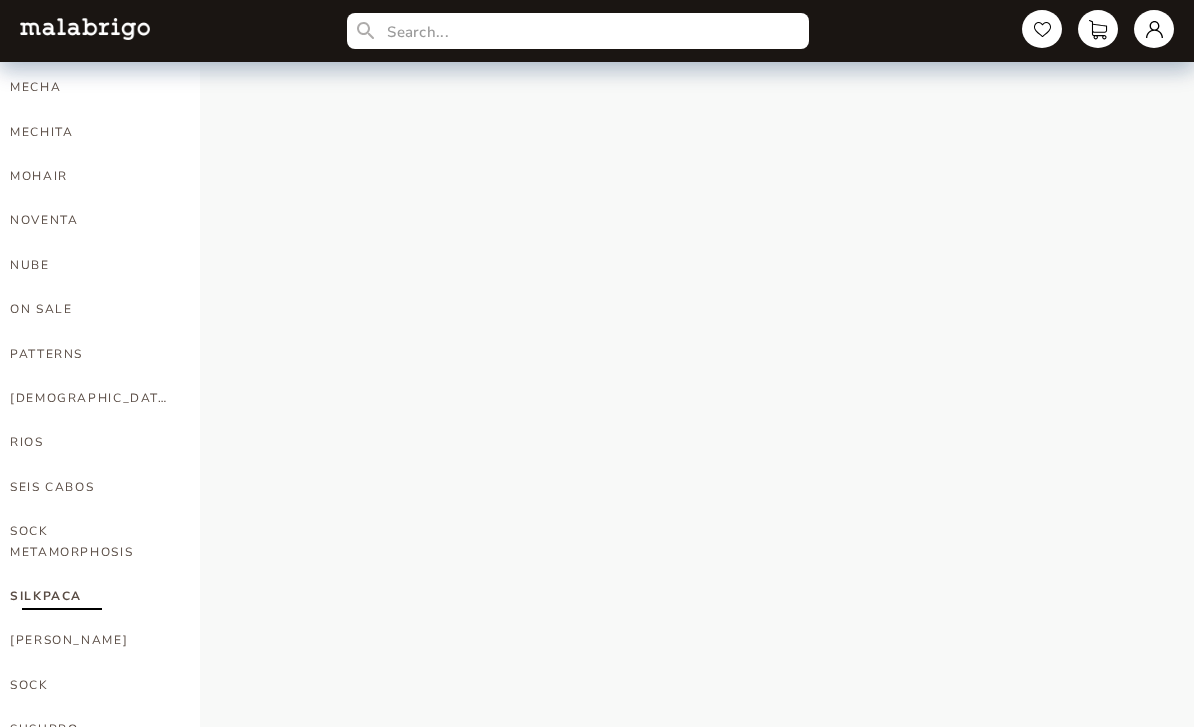 scroll, scrollTop: 958, scrollLeft: 0, axis: vertical 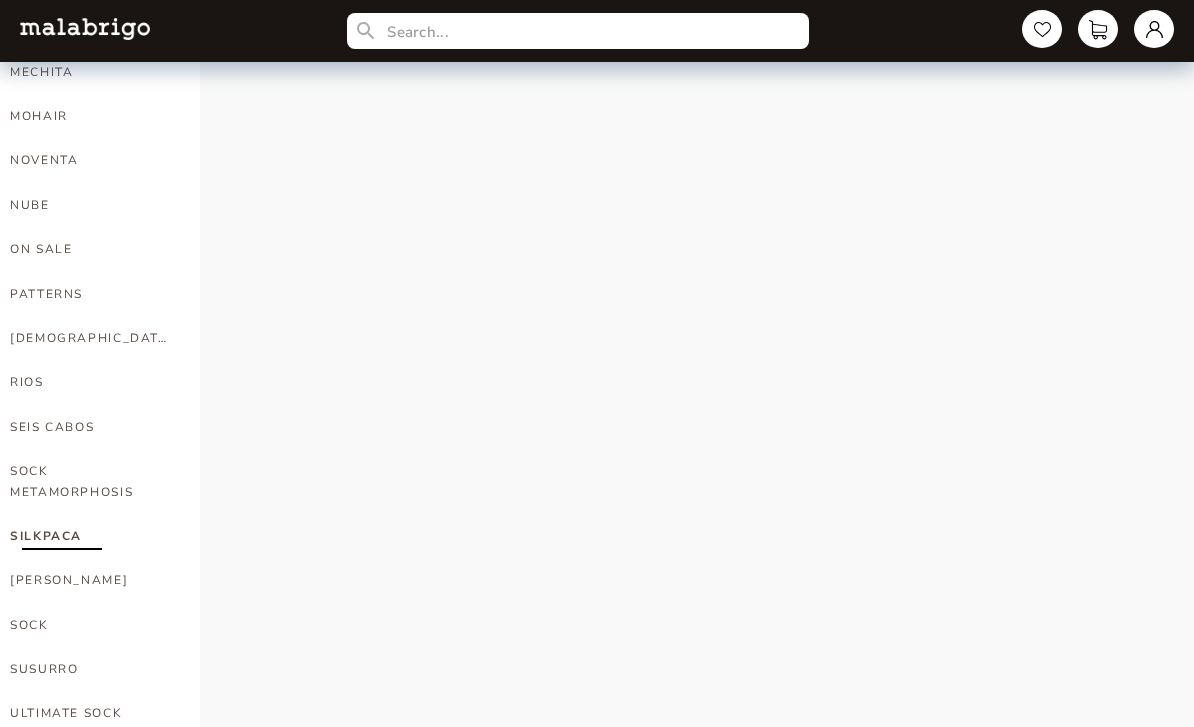click on "ULTIMATE SOCK" at bounding box center (90, 713) 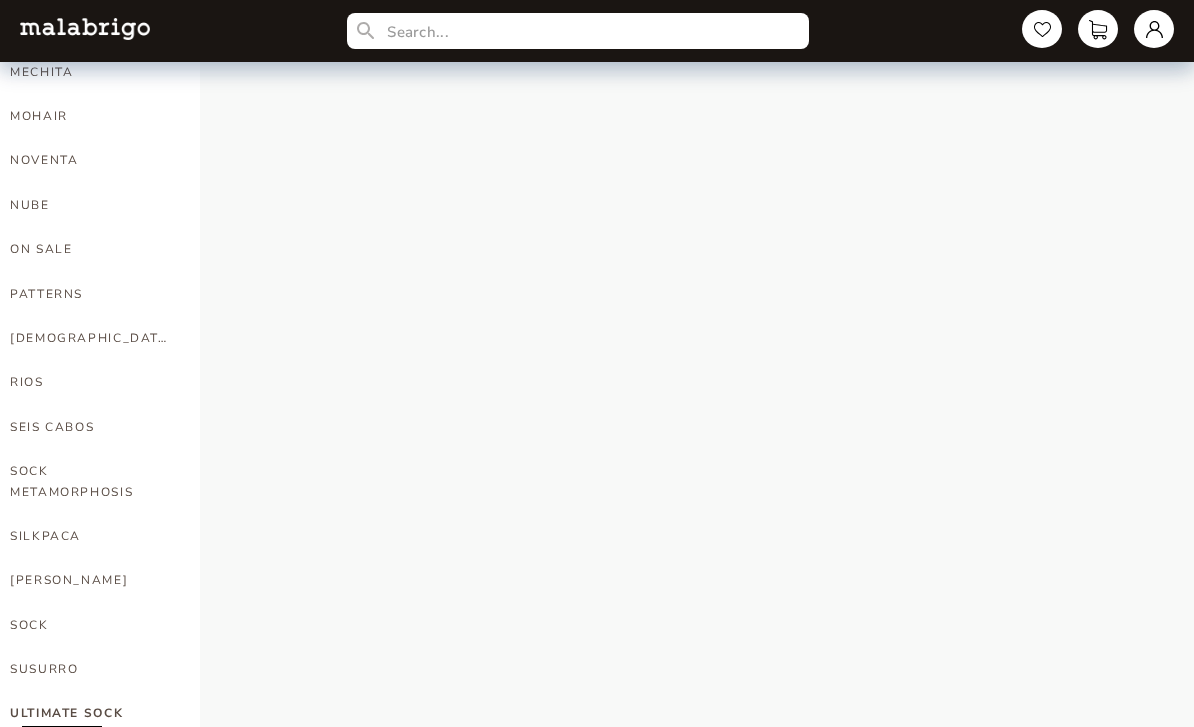 select on "INDEX" 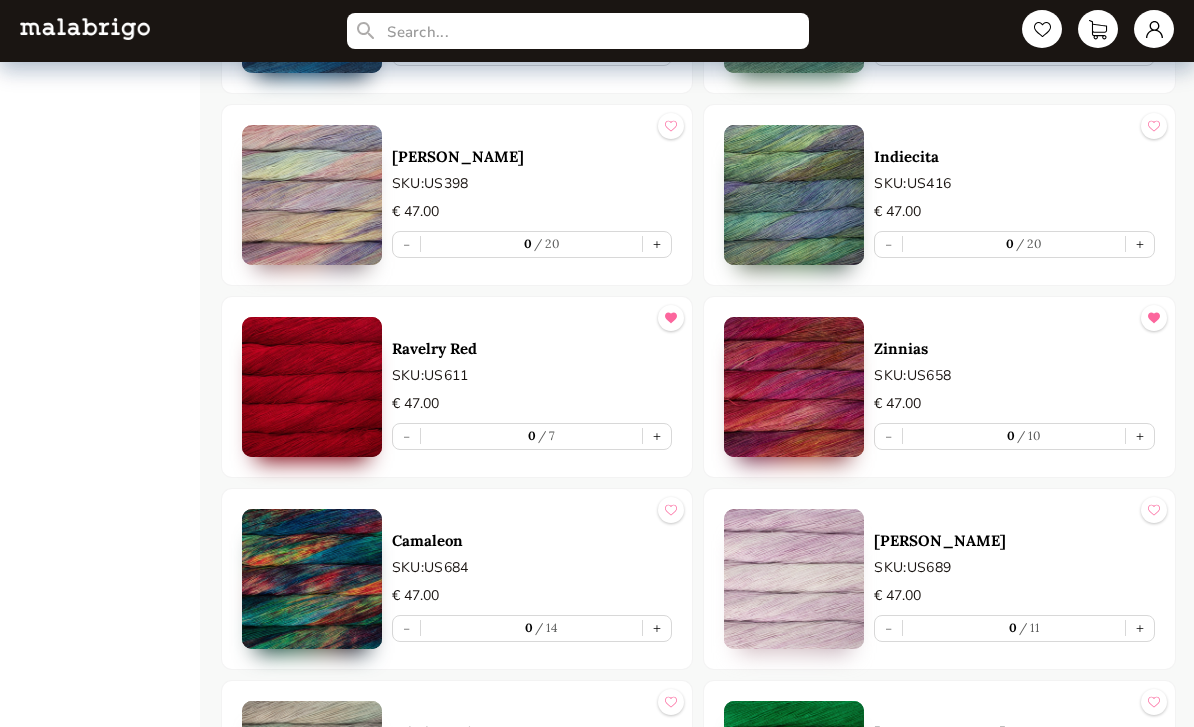 scroll, scrollTop: 3035, scrollLeft: 0, axis: vertical 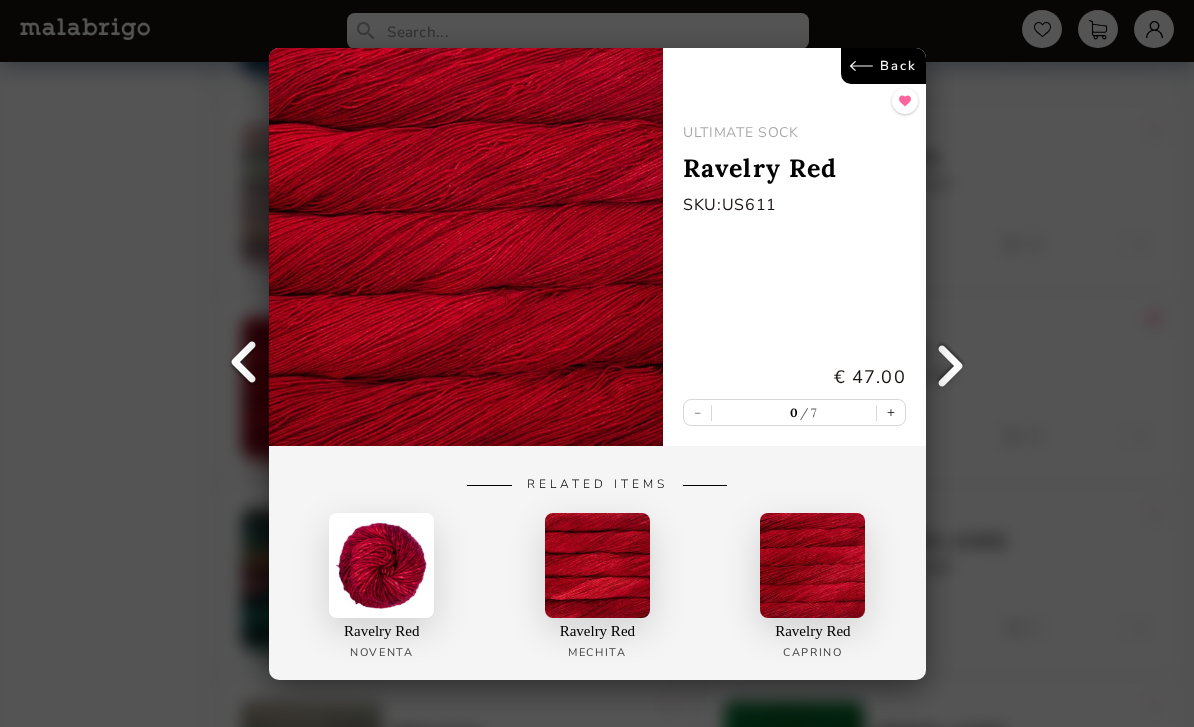 click on "Back ULTIMATE SOCK Ravelry Red SKU:  US611 €   47.00 - 0 7 + Related Items Ravelry Red Noventa Ravelry Red Mechita Ravelry Red [PERSON_NAME]" at bounding box center (597, 363) 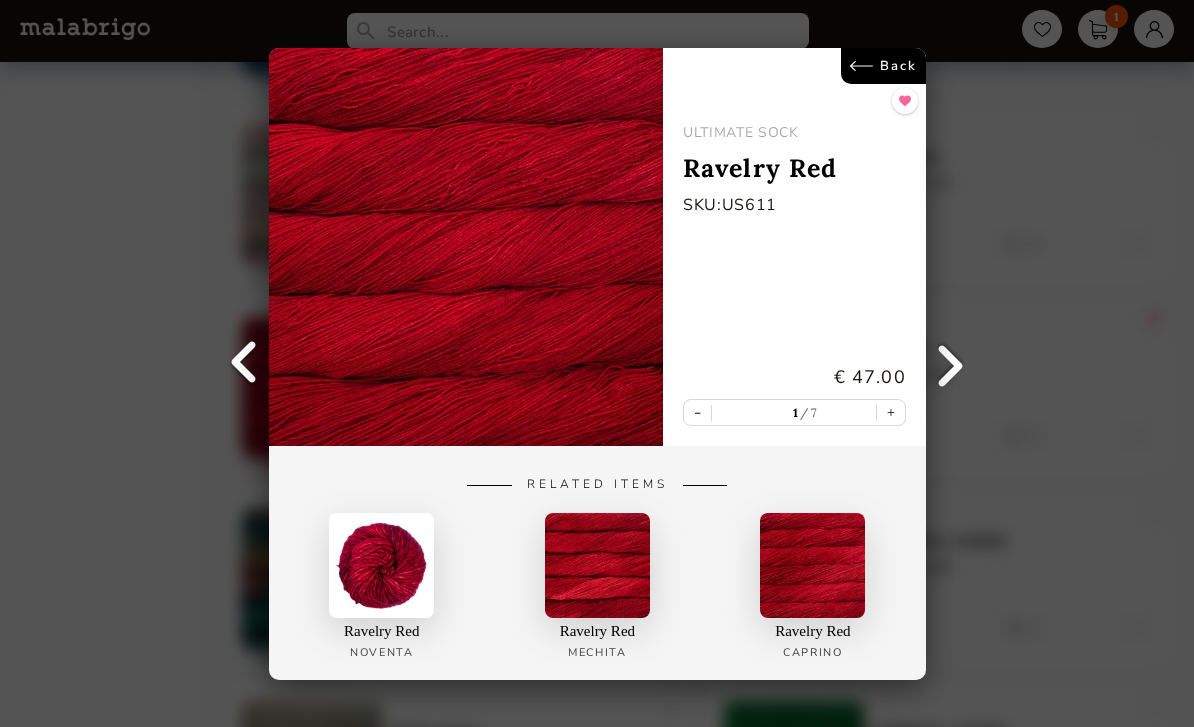click on "Back ULTIMATE SOCK Ravelry Red SKU:  US611 €   47.00 - 1 7 + Related Items Ravelry Red Noventa Ravelry Red Mechita Ravelry Red [PERSON_NAME]" at bounding box center [597, 363] 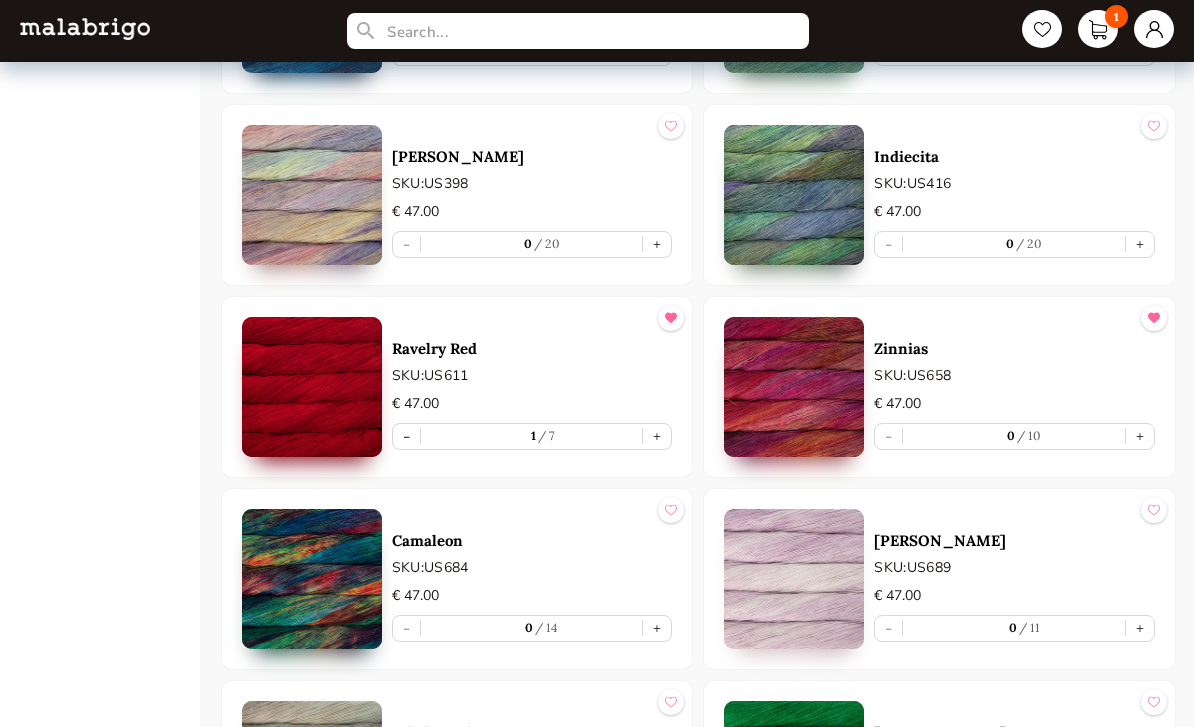 click on "+" at bounding box center (1140, 436) 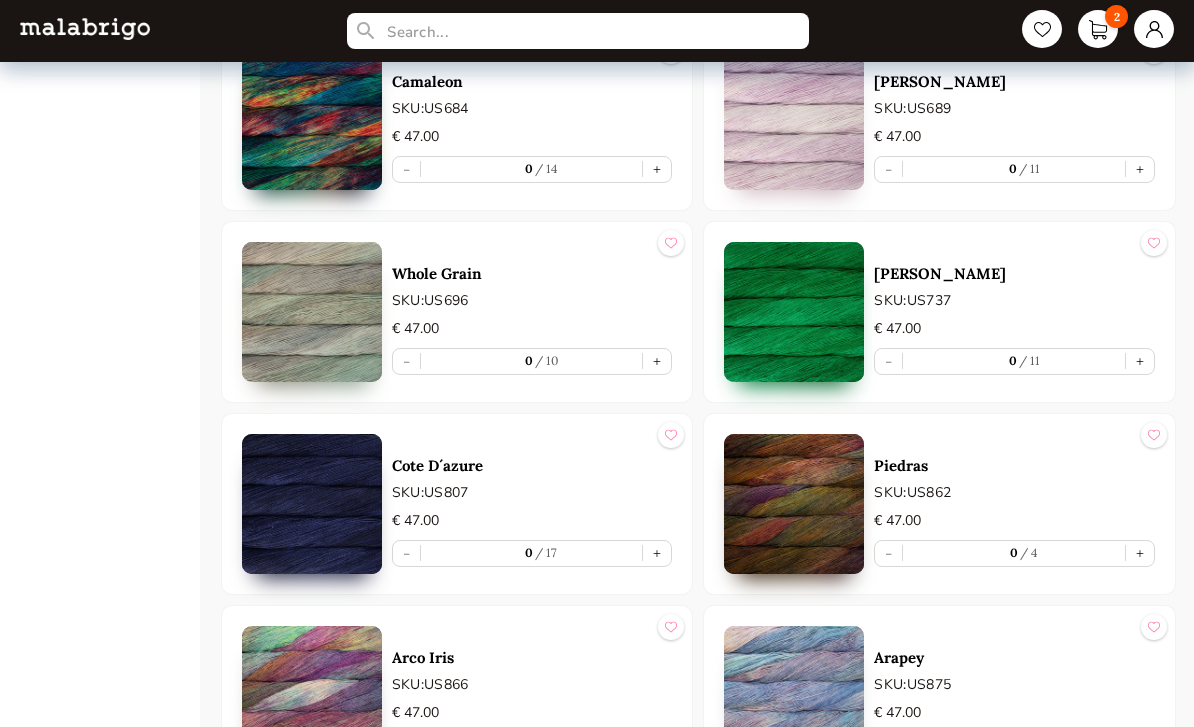 scroll, scrollTop: 3494, scrollLeft: 0, axis: vertical 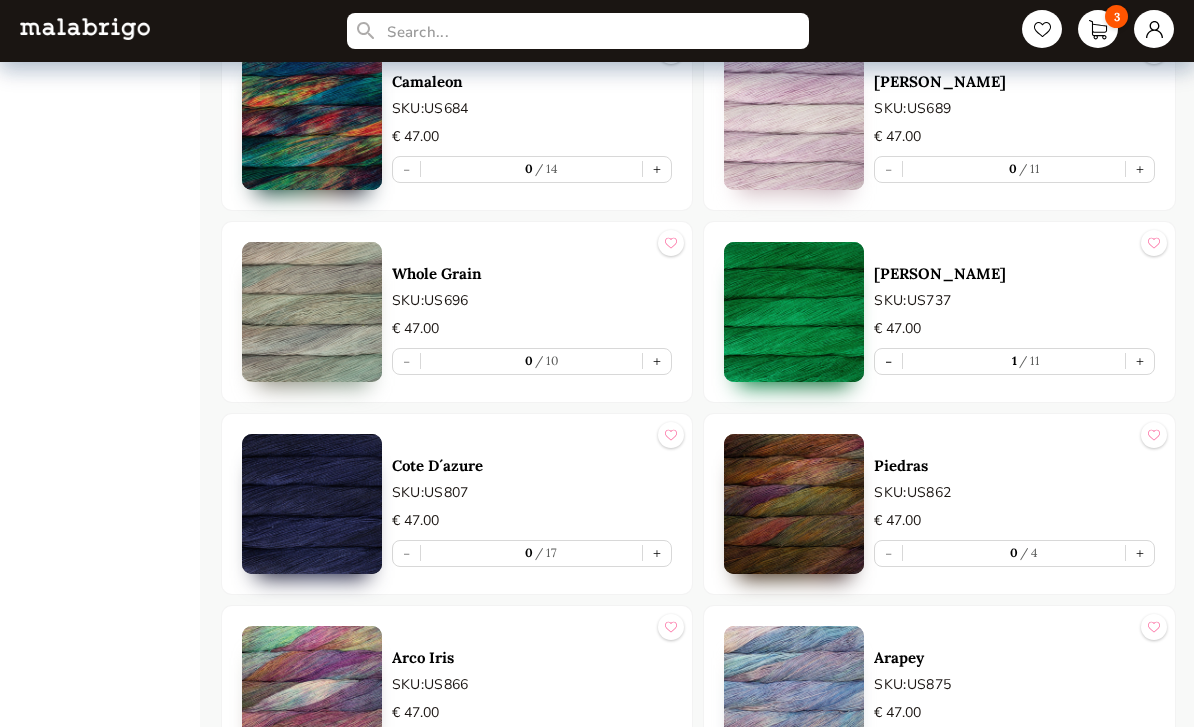 click on "3" at bounding box center (1098, 29) 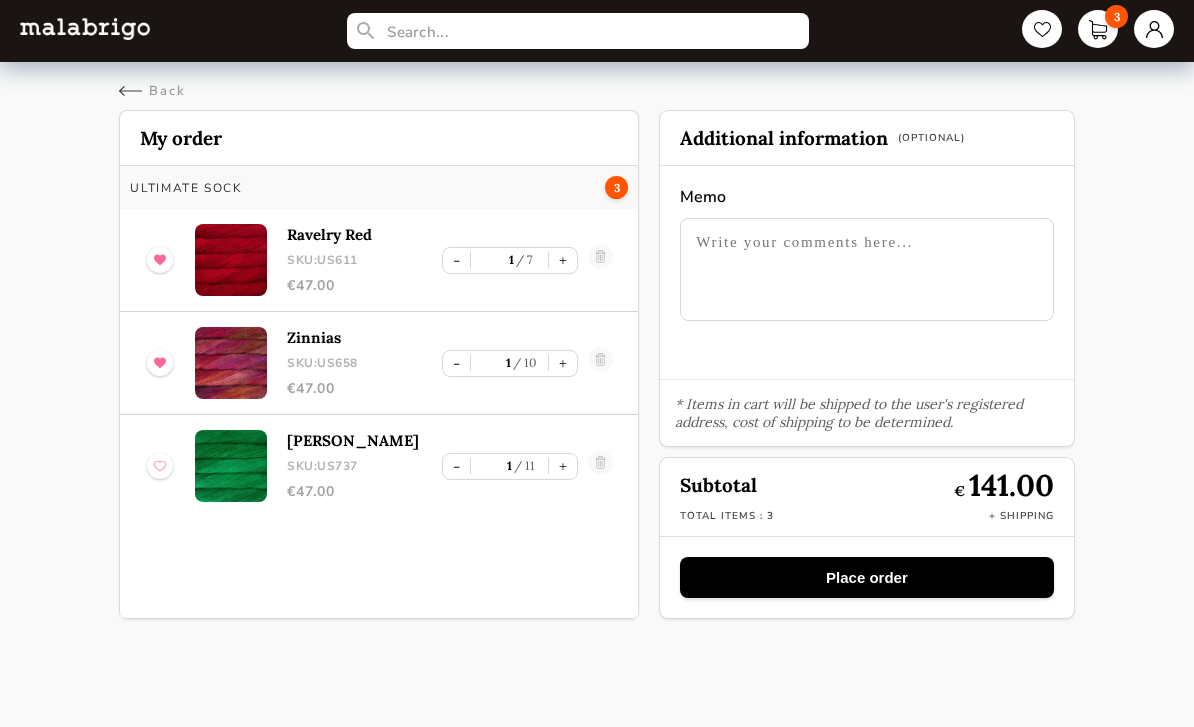 select on "INDEX" 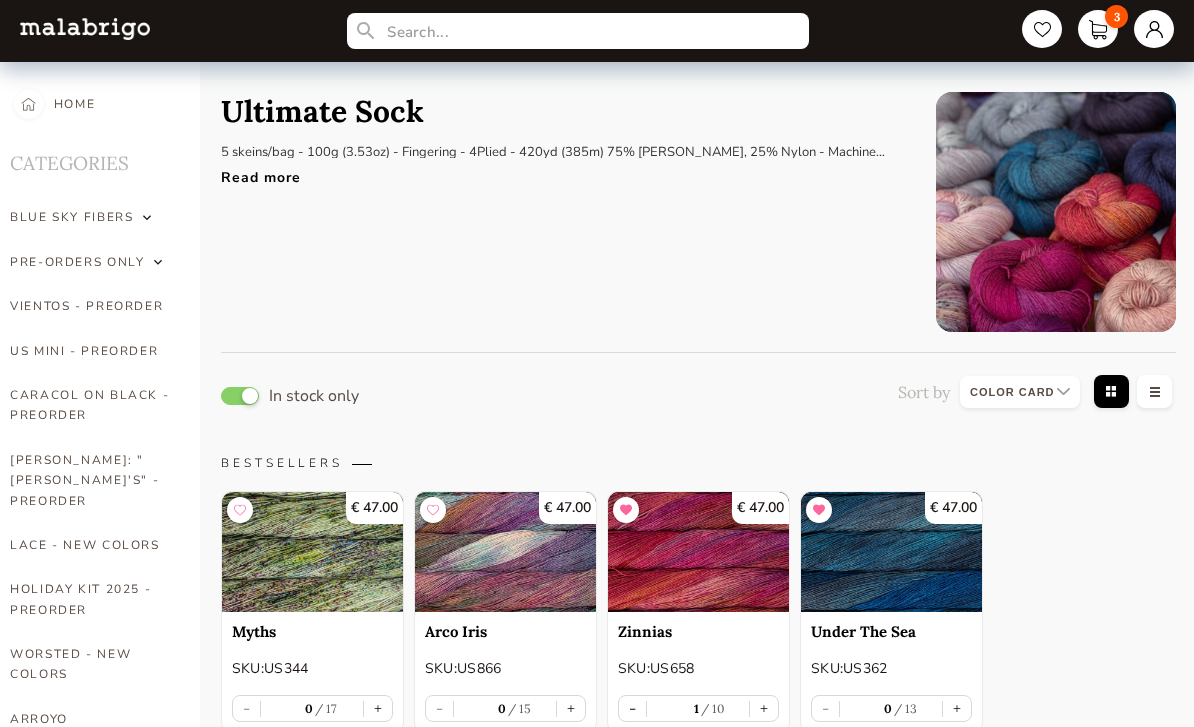 scroll, scrollTop: 3558, scrollLeft: 0, axis: vertical 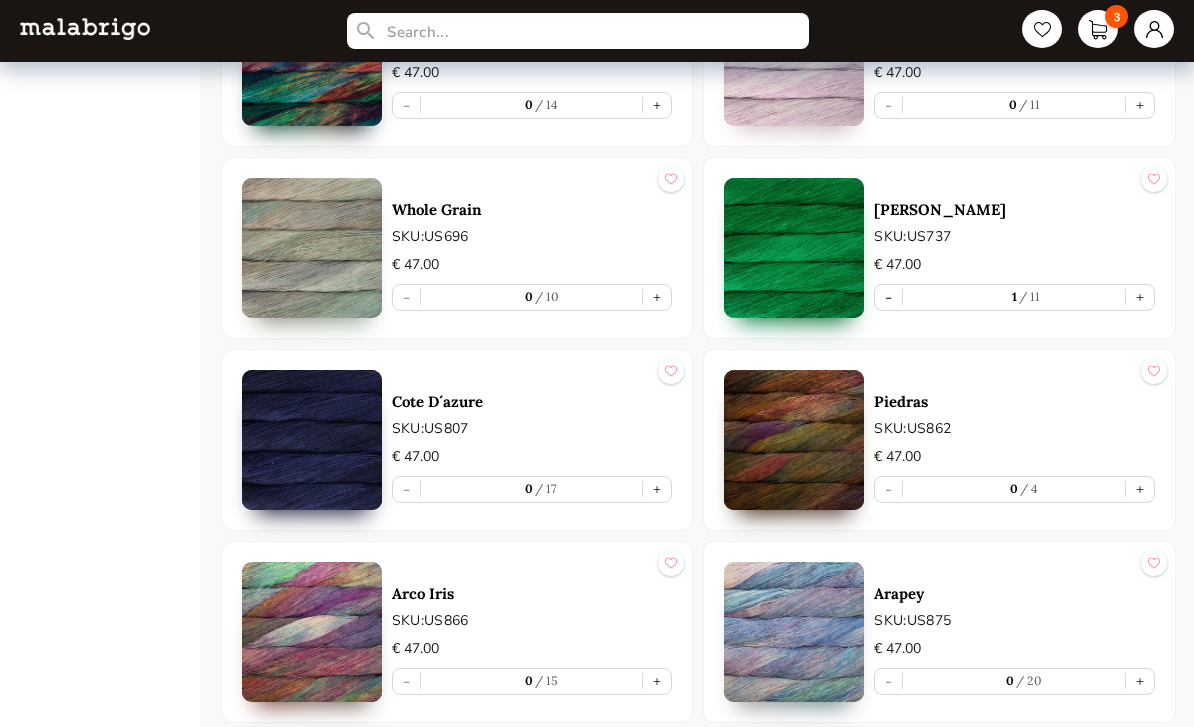 click at bounding box center (312, 248) 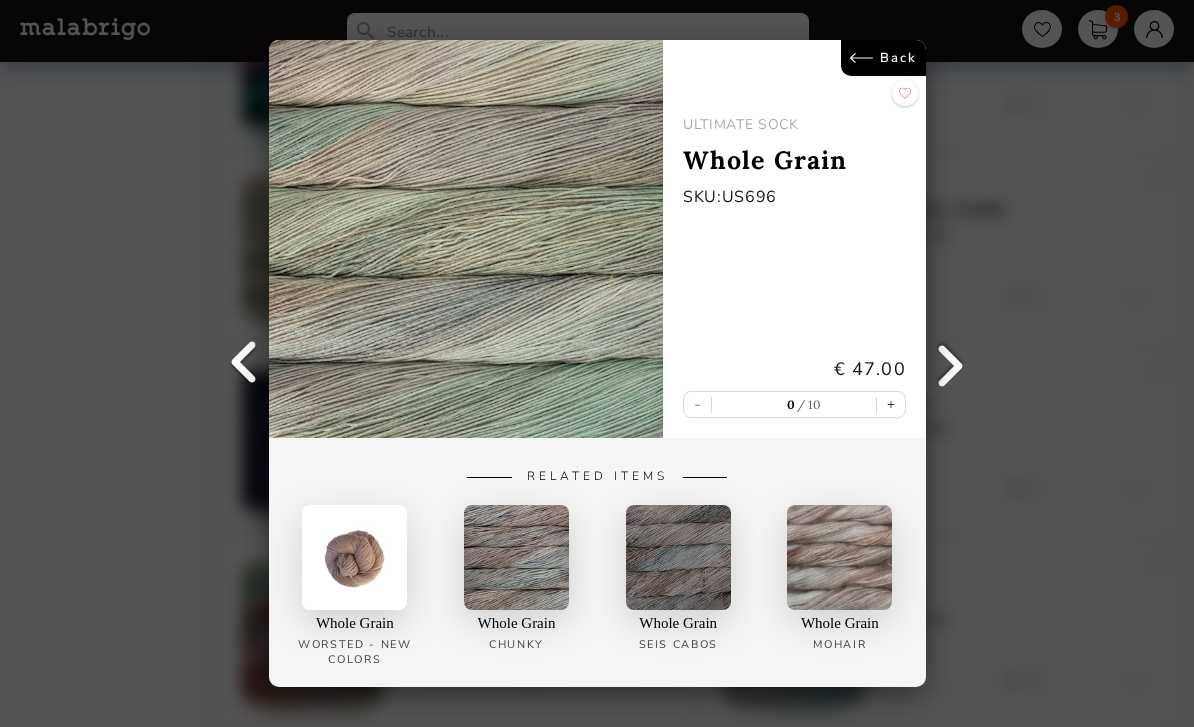 click on "Back" at bounding box center [882, 58] 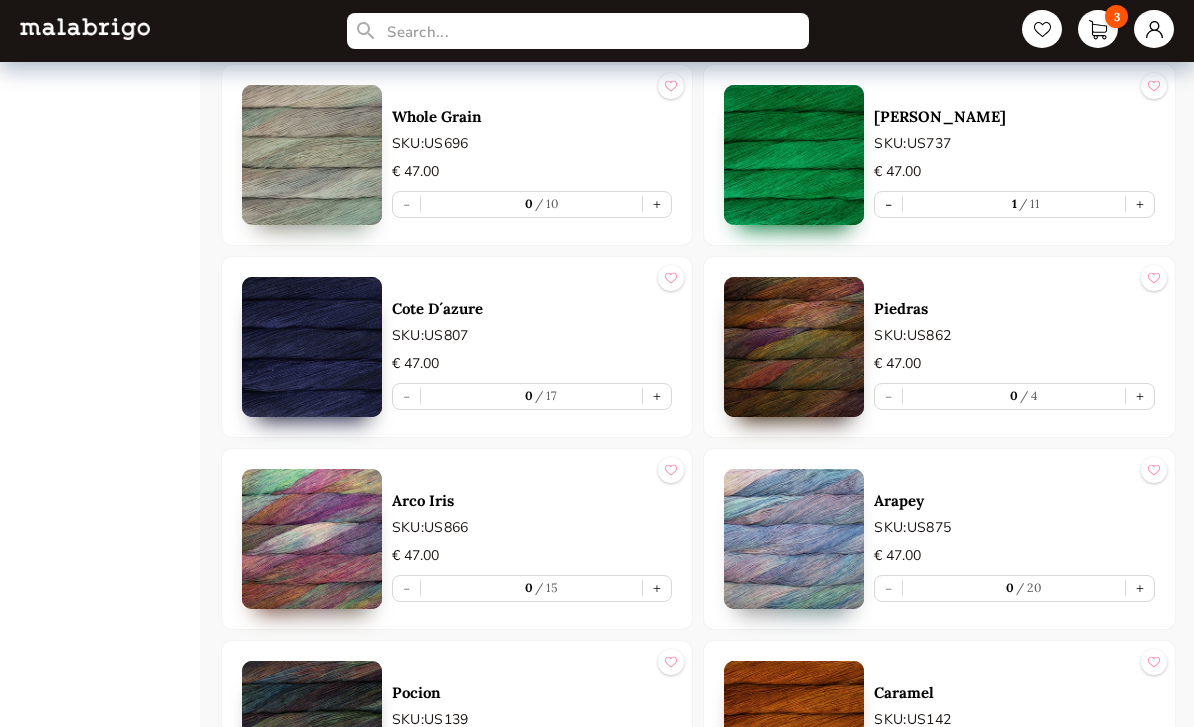 scroll, scrollTop: 3649, scrollLeft: 0, axis: vertical 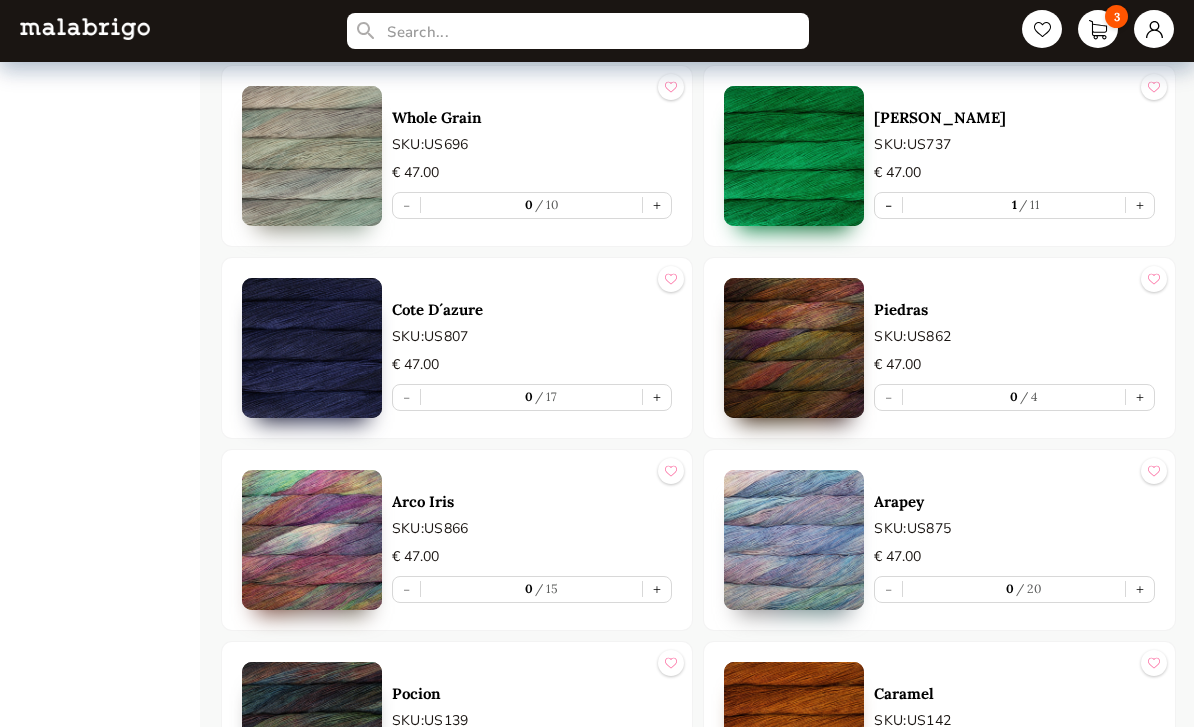 click at bounding box center [312, 541] 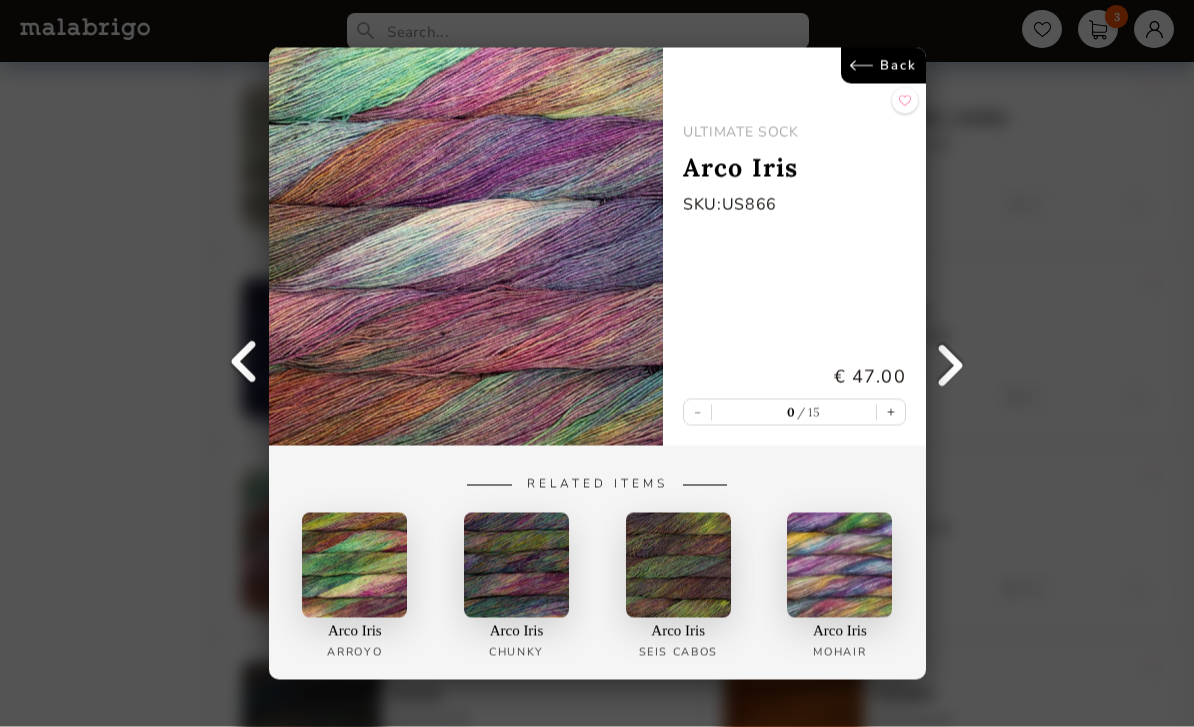 scroll, scrollTop: 3650, scrollLeft: 0, axis: vertical 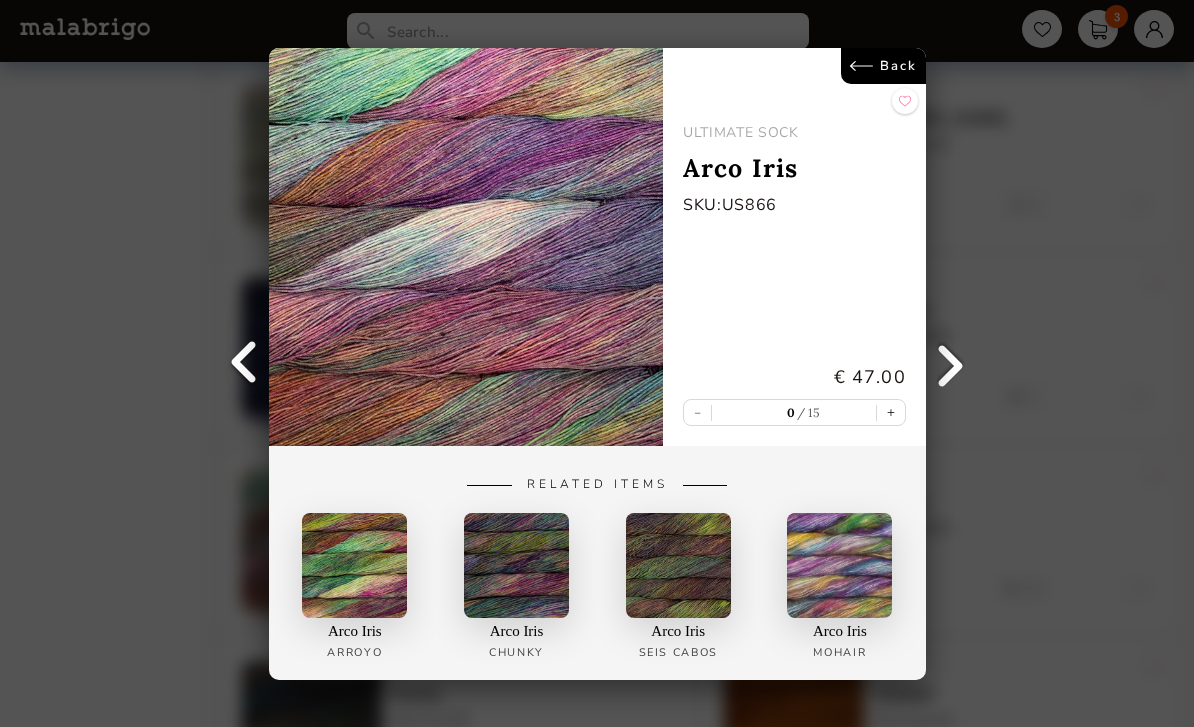 click on "Back ULTIMATE SOCK Arco Iris SKU:  US866 €   47.00 - 0 15 + Related Items Arco [PERSON_NAME] Arco Iris Chunky Arco [PERSON_NAME] CABOS Arco Iris Mohair" at bounding box center (597, 363) 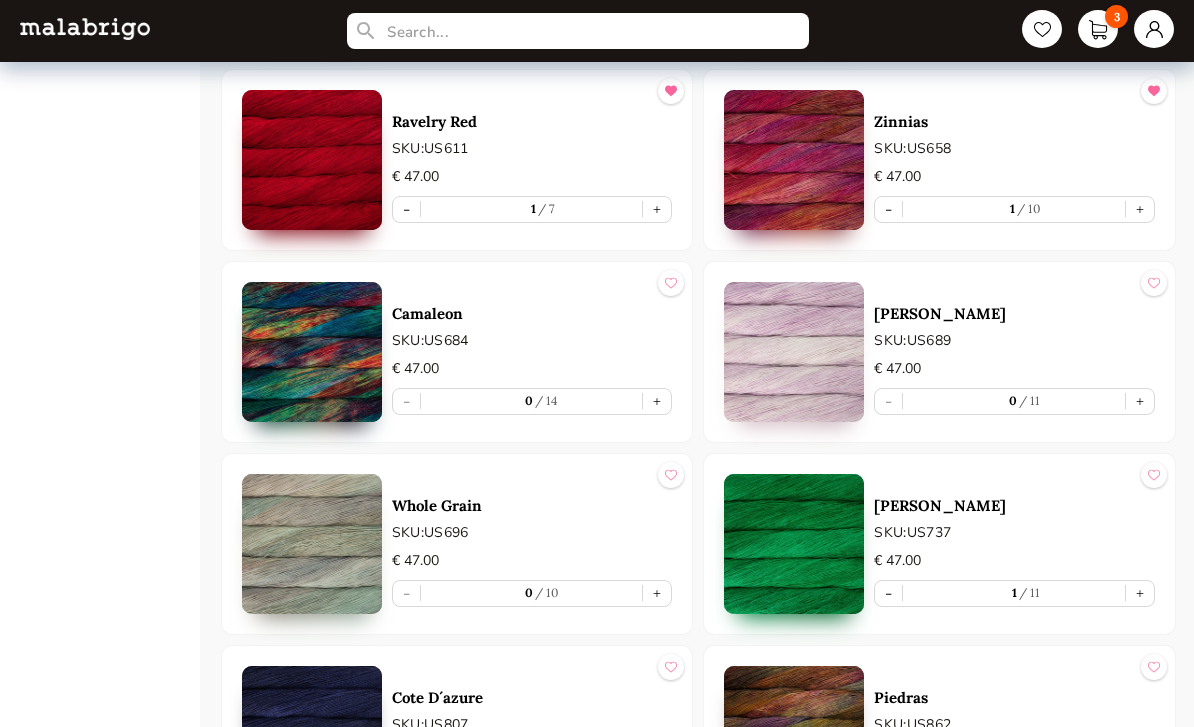 scroll, scrollTop: 3260, scrollLeft: 0, axis: vertical 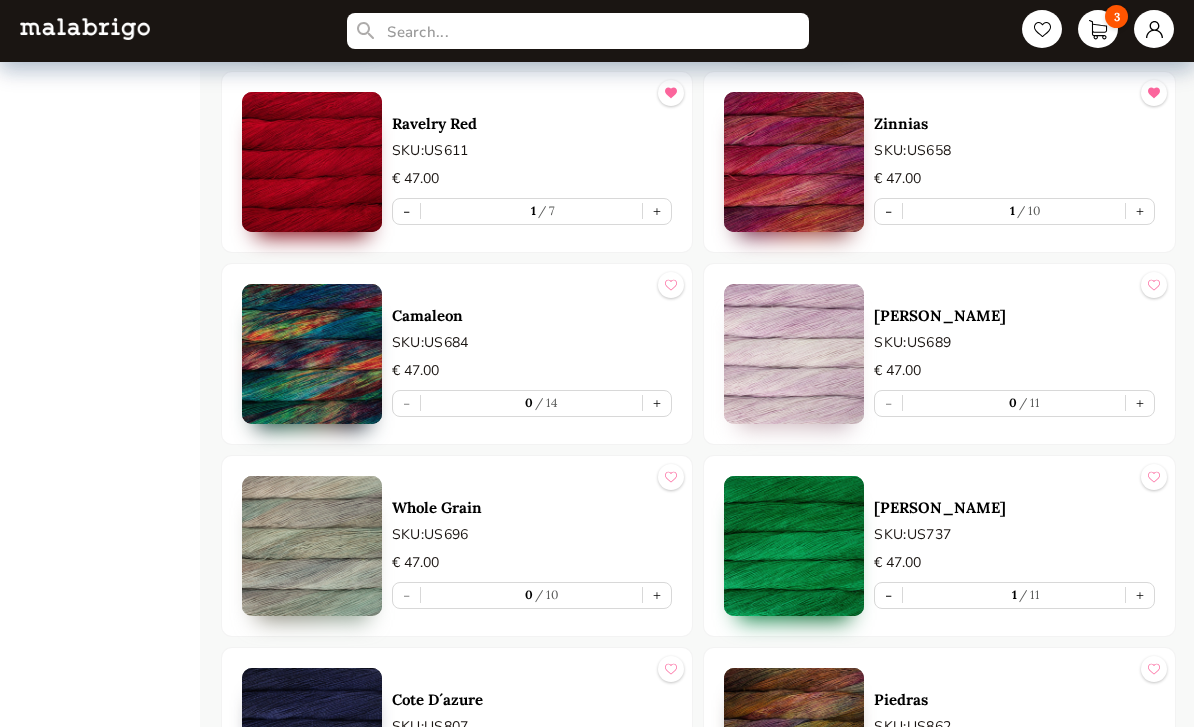 click at bounding box center [312, 354] 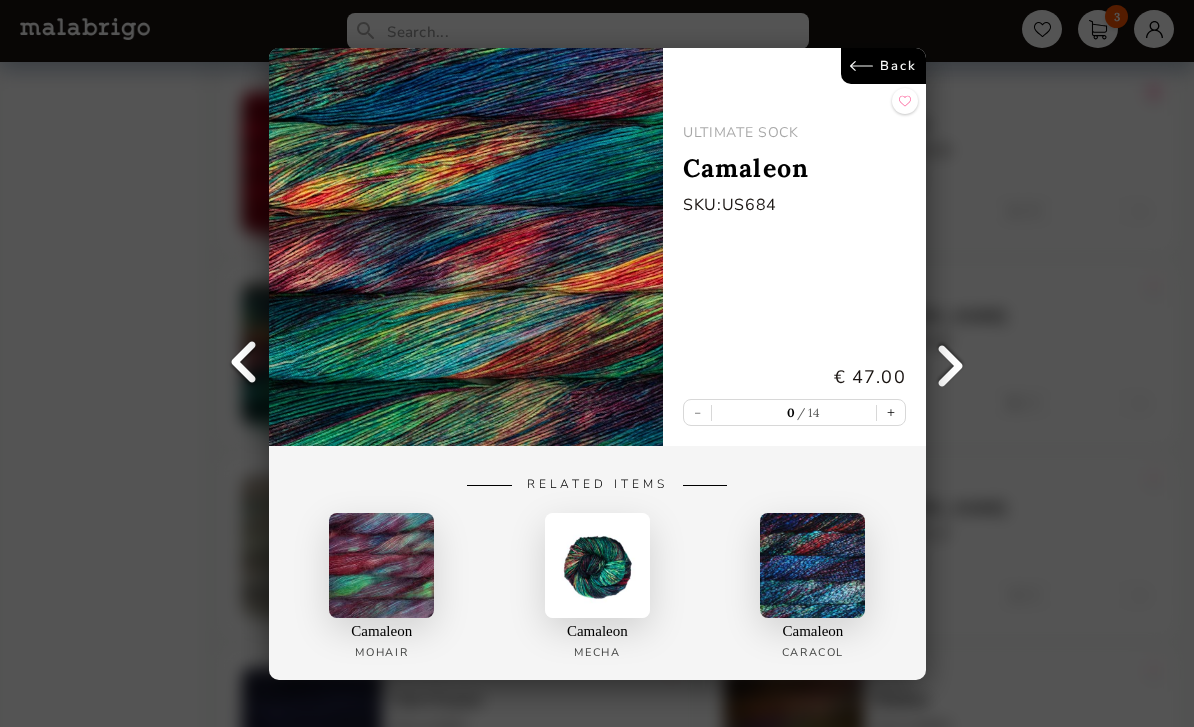 click on "Back ULTIMATE SOCK Camaleon SKU:  US684 €   47.00 - 0 14 + Related Items Camaleon Mohair Camaleon Mecha Camaleon Caracol" at bounding box center [597, 363] 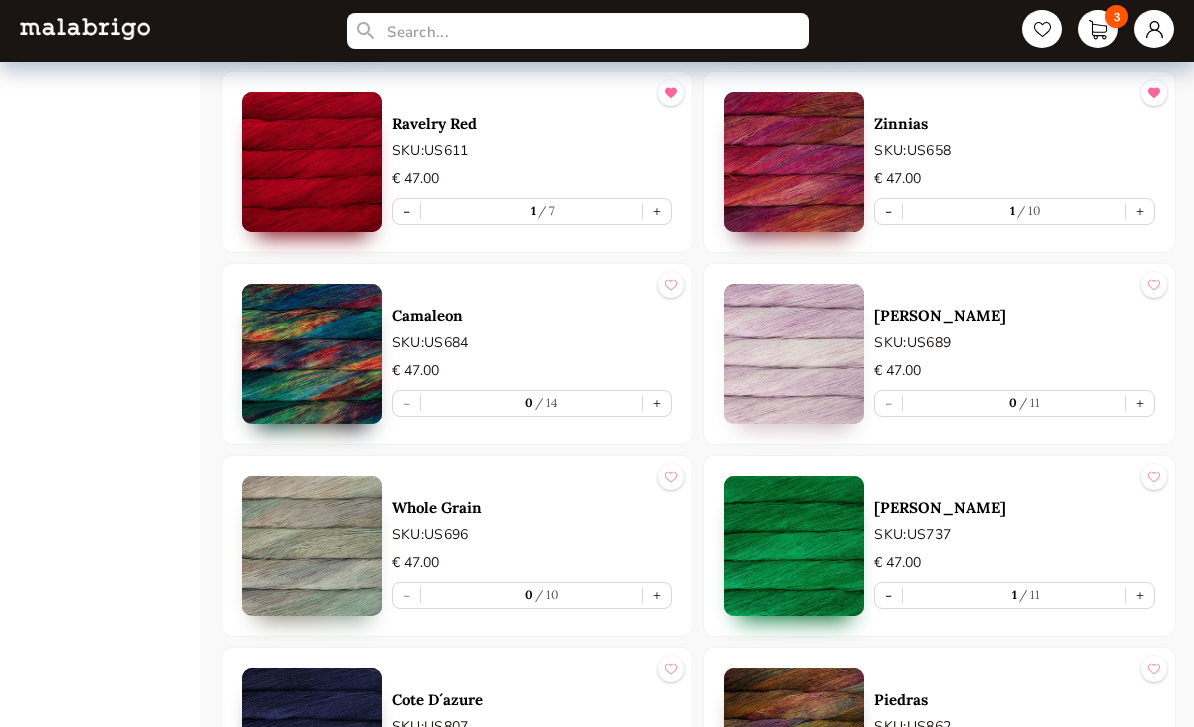 click on "+" at bounding box center (657, 403) 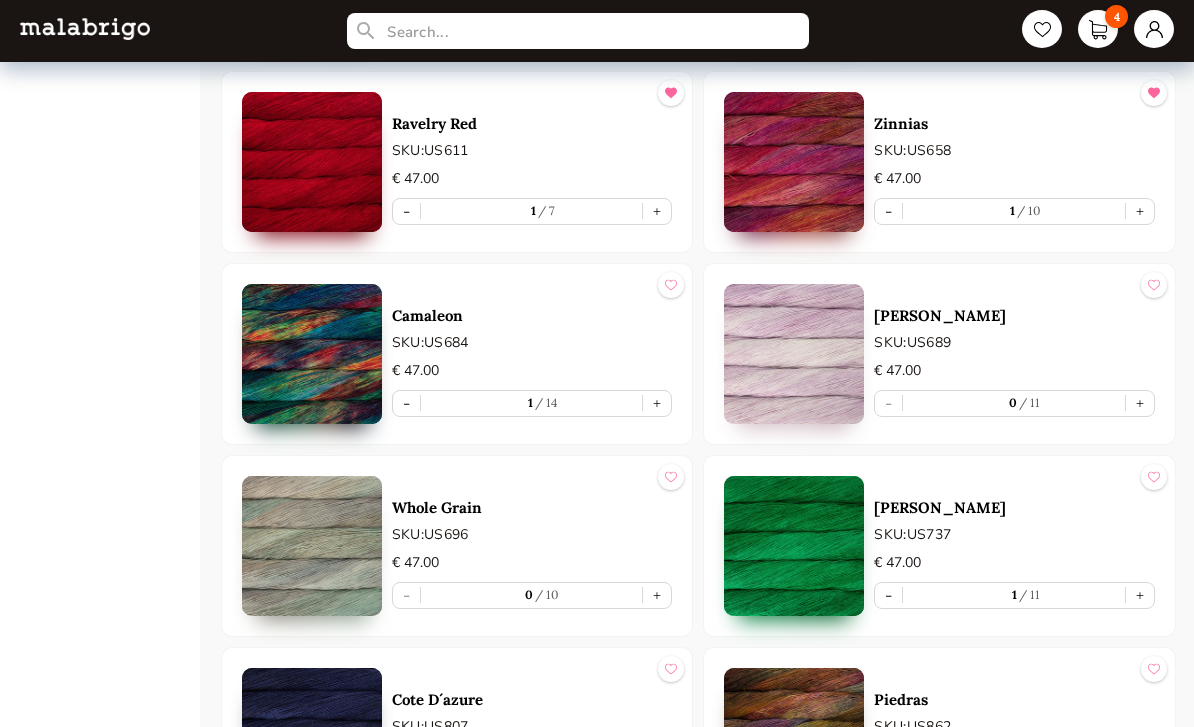 click on "4" at bounding box center (1098, 29) 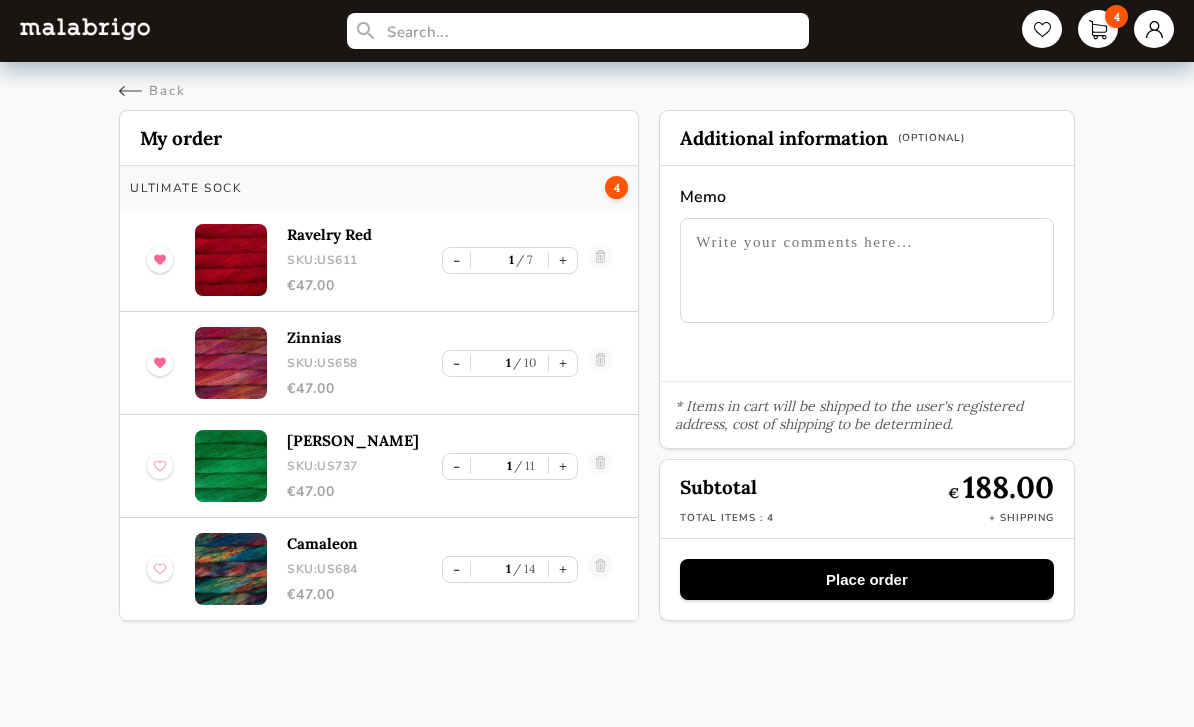 scroll, scrollTop: 0, scrollLeft: 0, axis: both 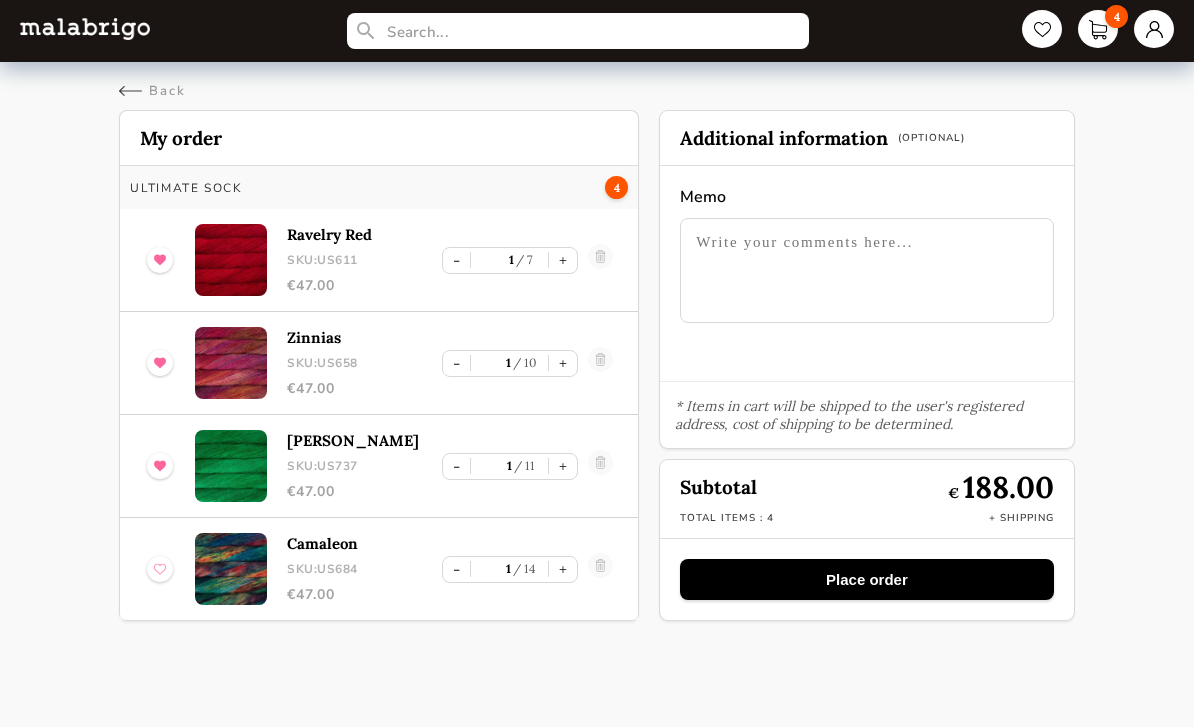 click at bounding box center [160, 569] 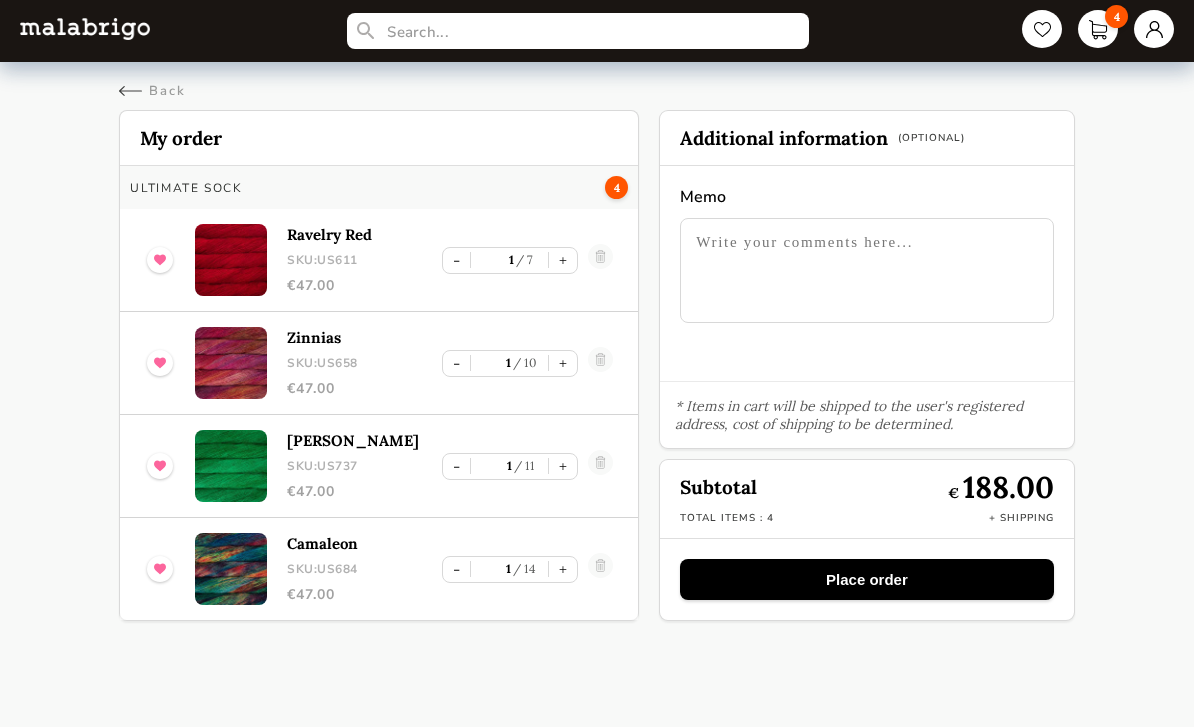 click on "Back" at bounding box center (152, 91) 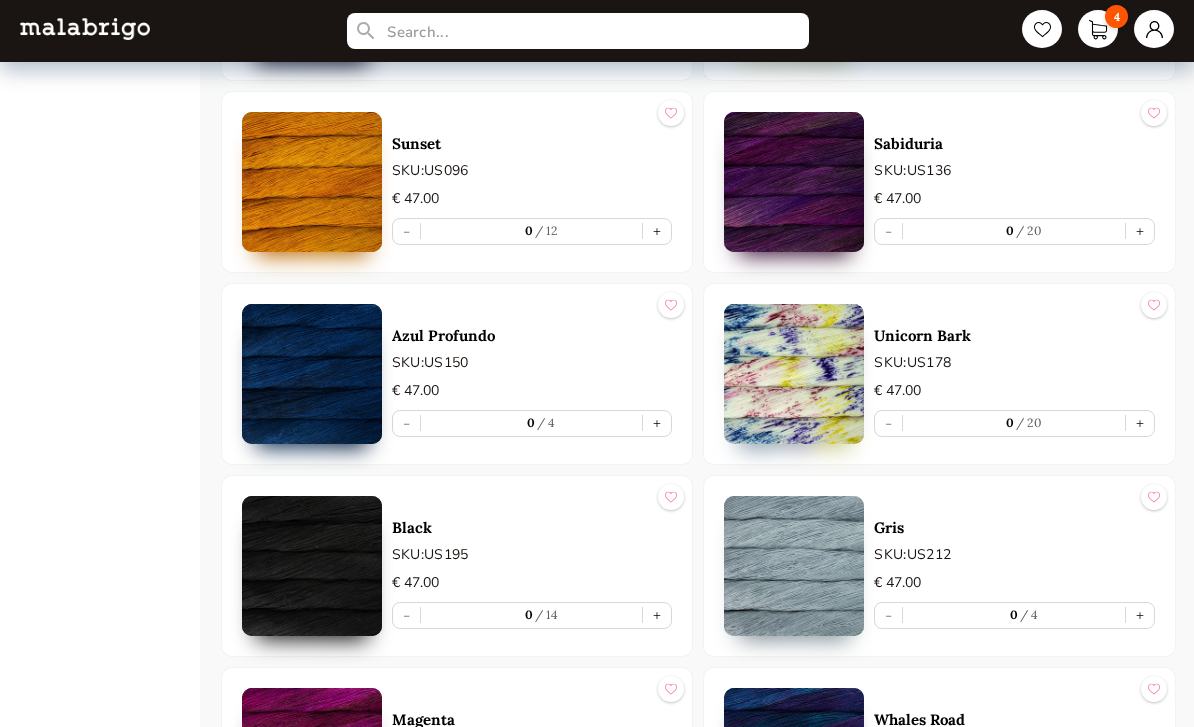 scroll, scrollTop: 1705, scrollLeft: 0, axis: vertical 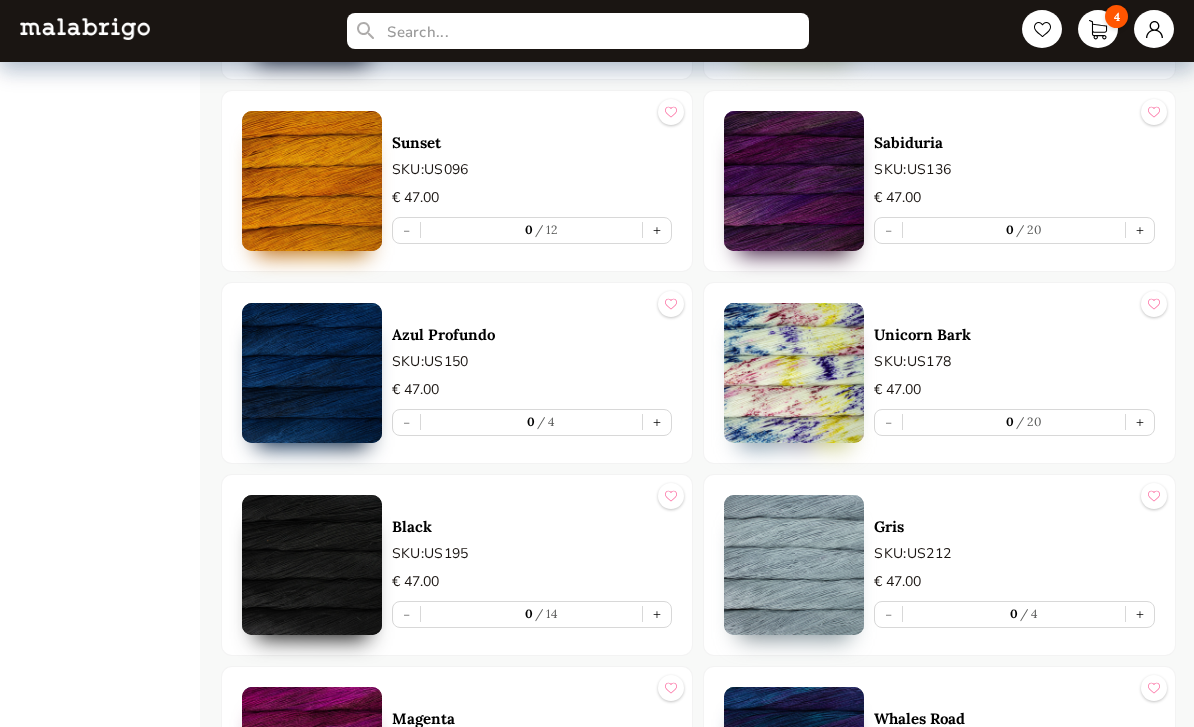 click on "+" at bounding box center [657, 422] 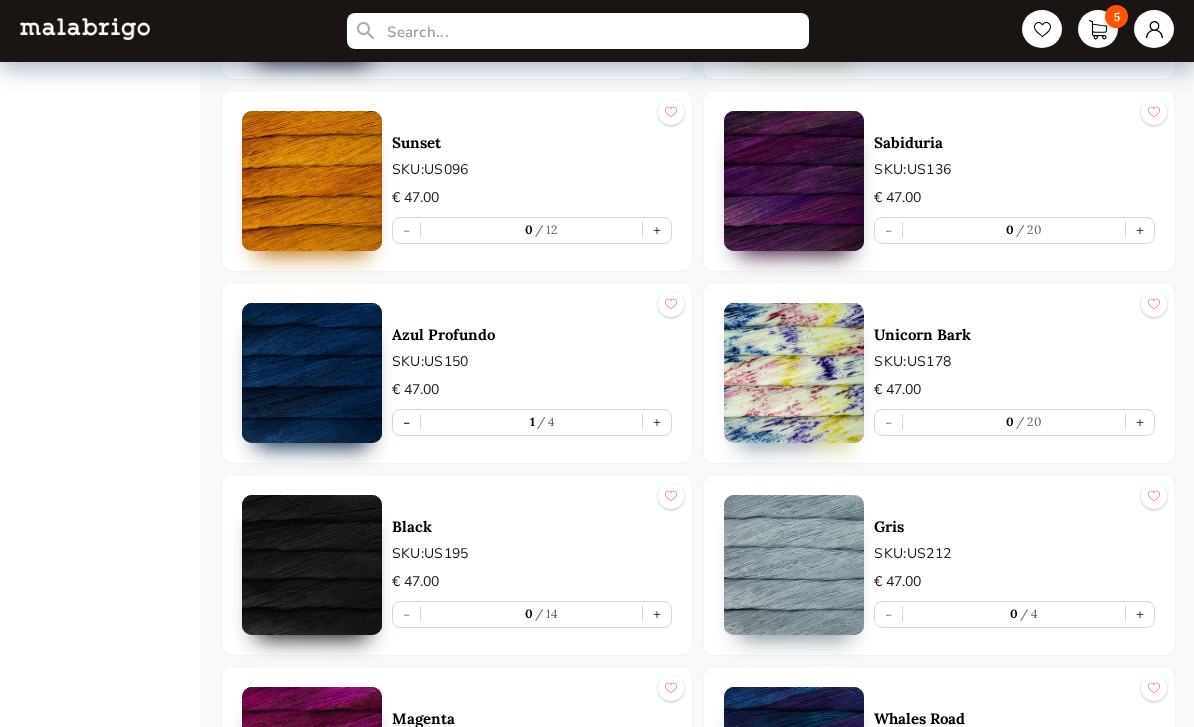 type on "1" 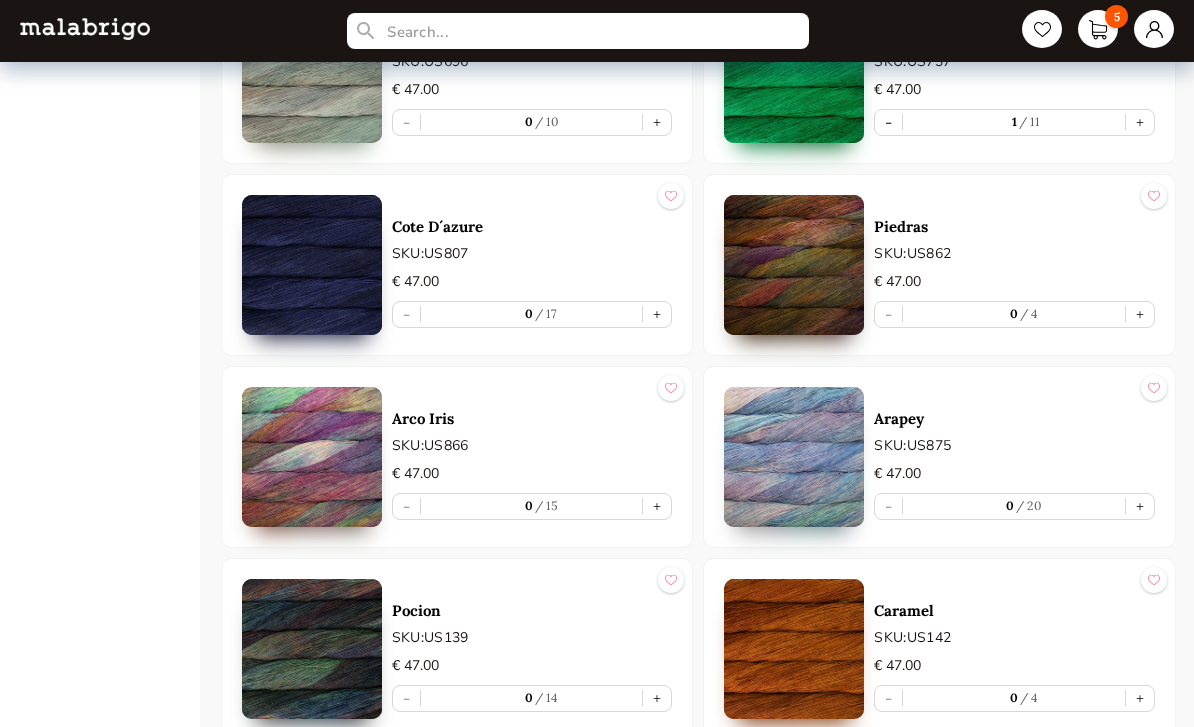 scroll, scrollTop: 3736, scrollLeft: 0, axis: vertical 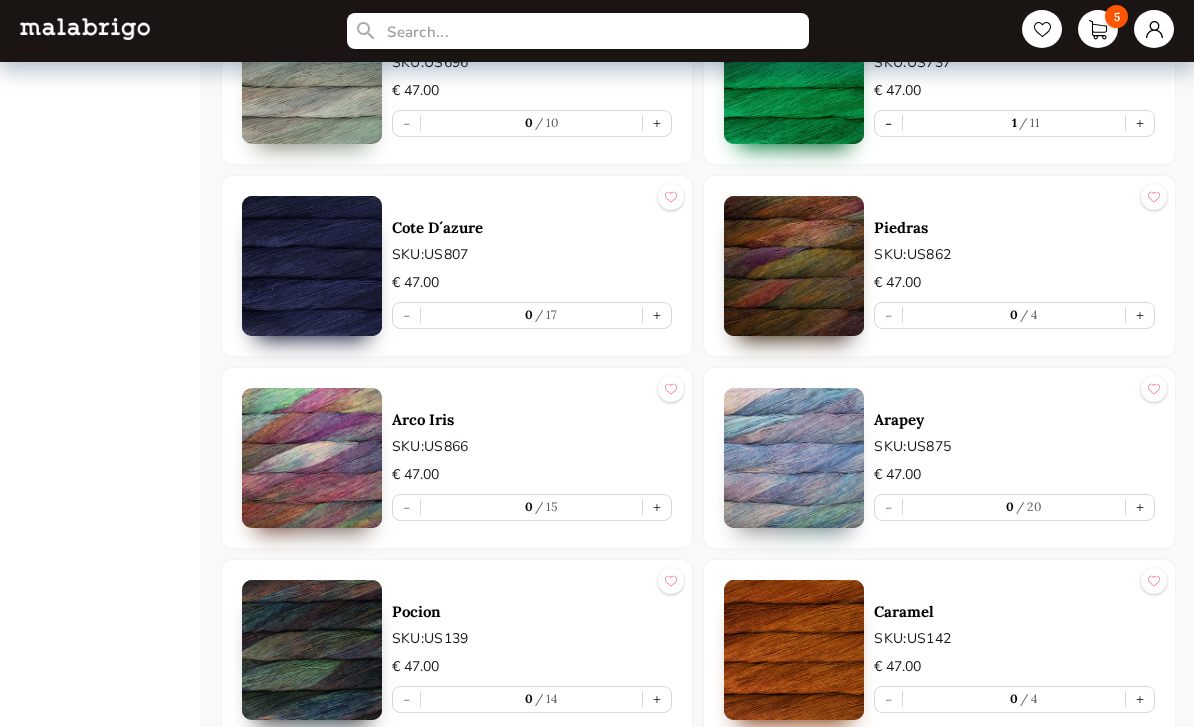 click at bounding box center [312, 267] 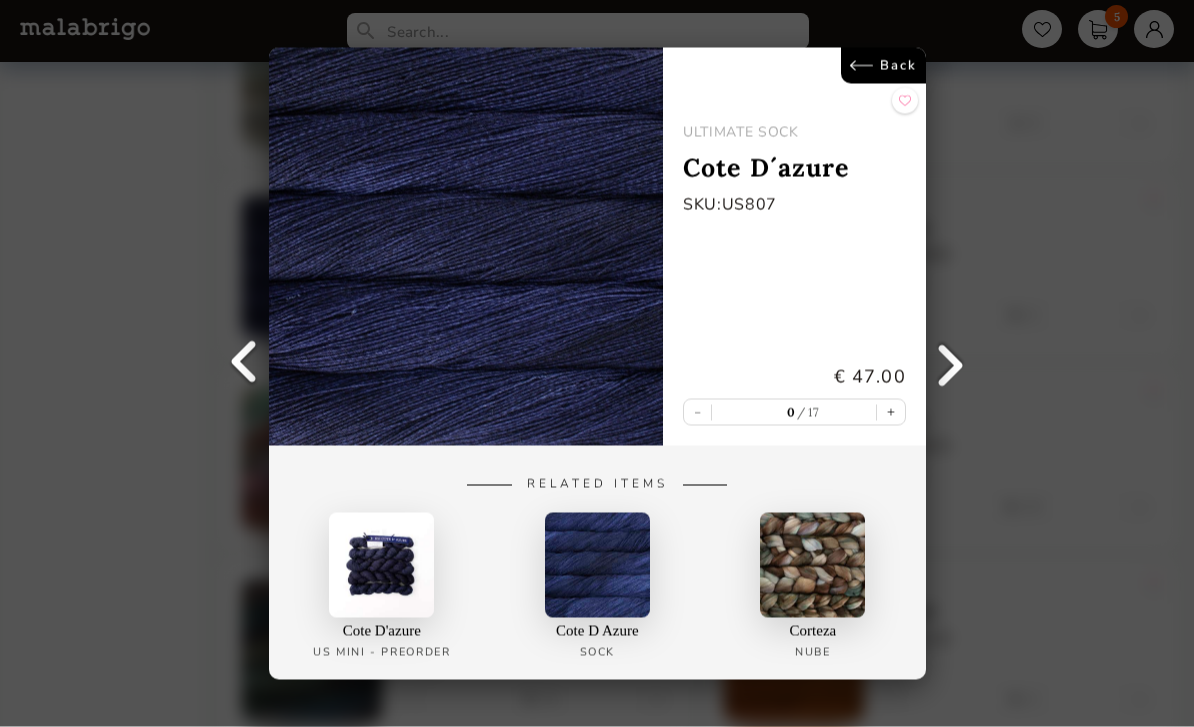 scroll, scrollTop: 3732, scrollLeft: 0, axis: vertical 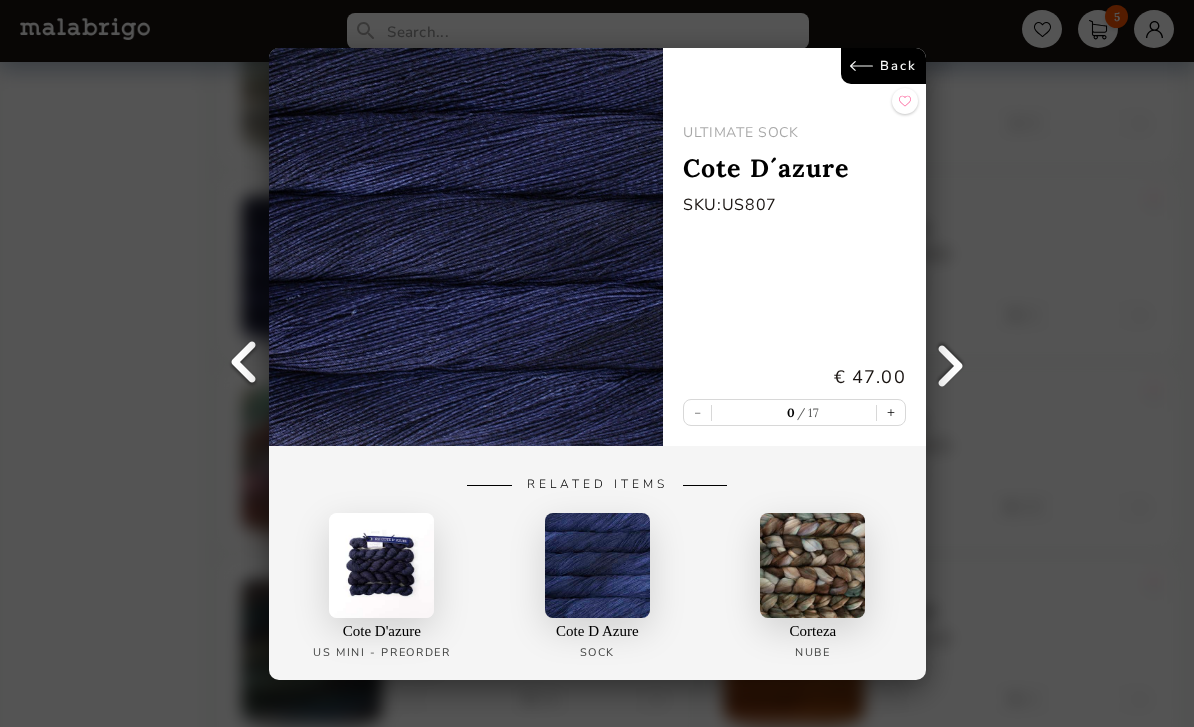 click on "Back" at bounding box center [882, 66] 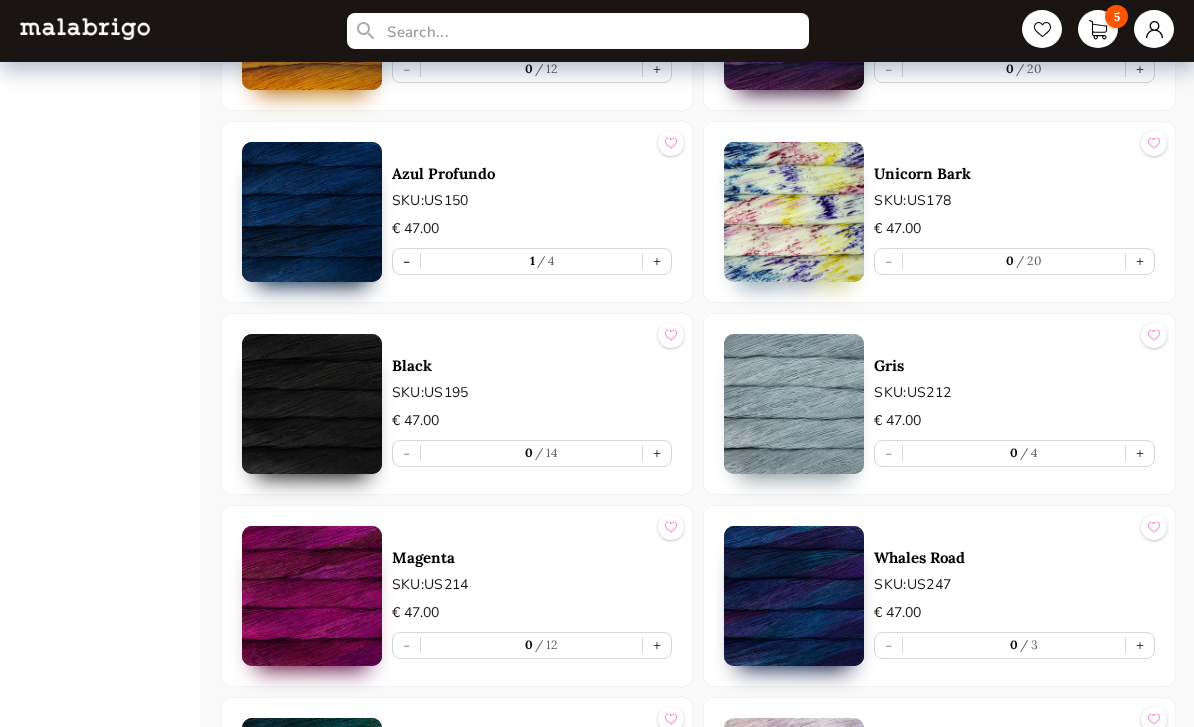 scroll, scrollTop: 1860, scrollLeft: 0, axis: vertical 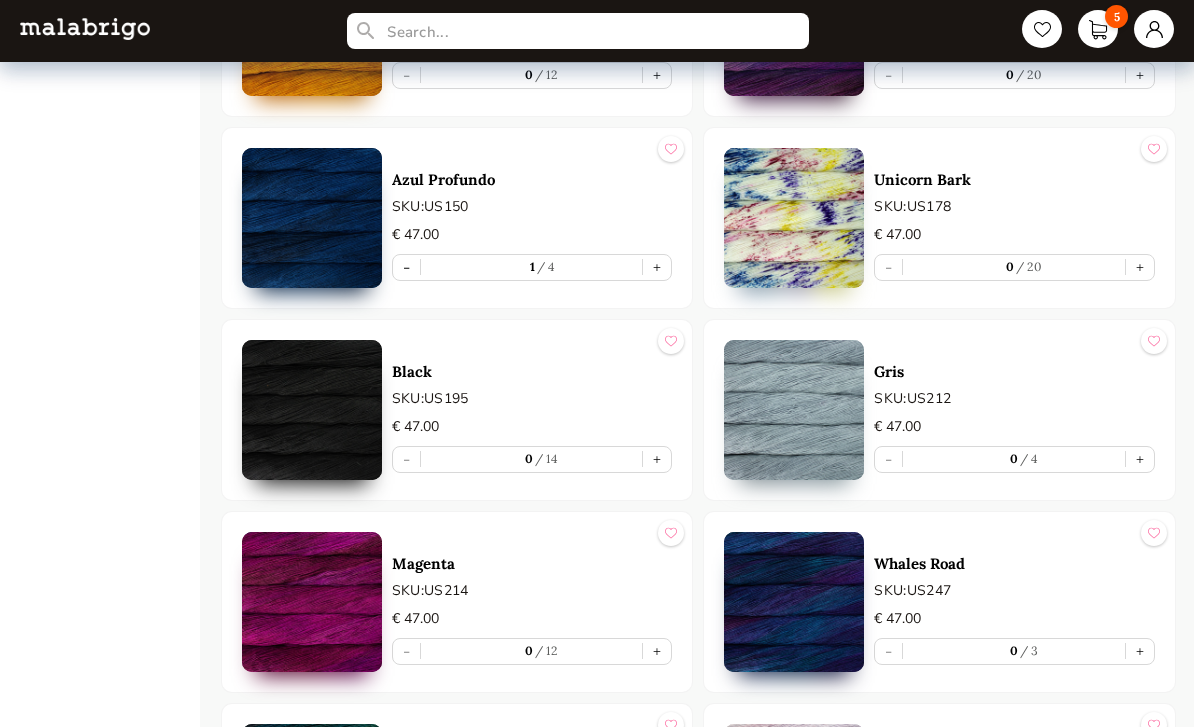 click at bounding box center (312, 218) 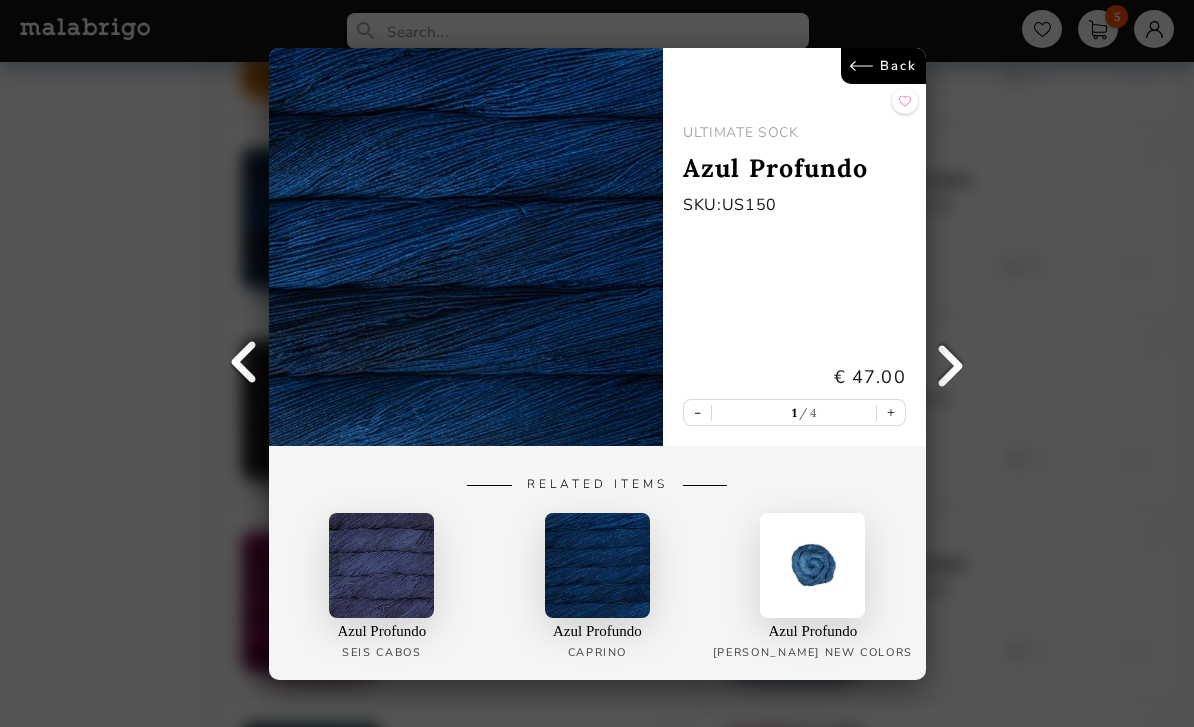 click on "Back ULTIMATE SOCK Azul Profundo SKU:  US150 €   47.00 - 1 4 + Related Items Azul Profundo SEIS CABOS Azul Profundo [PERSON_NAME] Azul Profundo [PERSON_NAME] NEW COLORS" at bounding box center (597, 363) 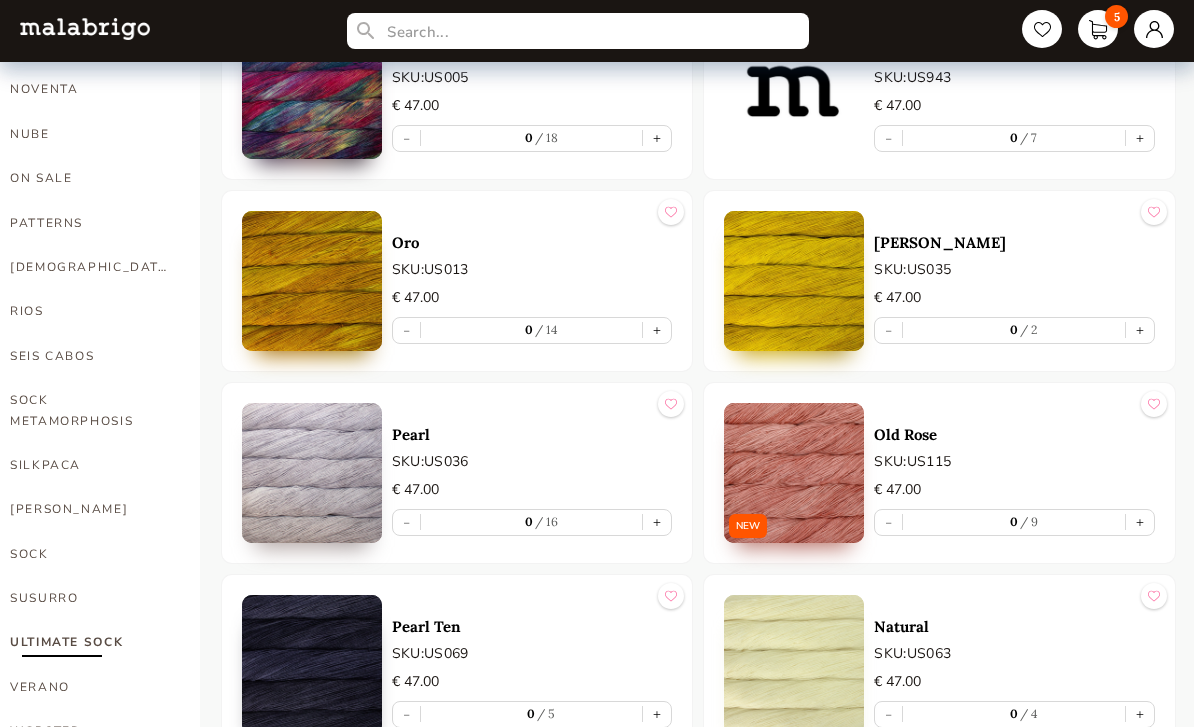 scroll, scrollTop: 1026, scrollLeft: 0, axis: vertical 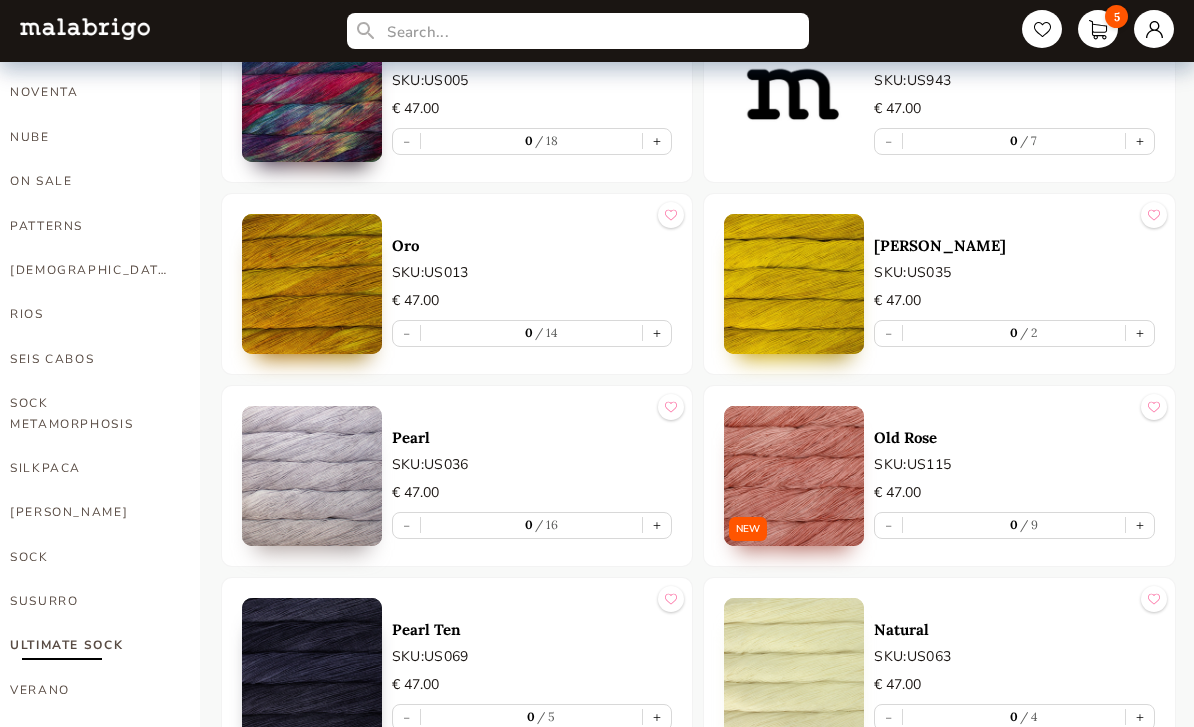 click on "SOCK" at bounding box center (90, 557) 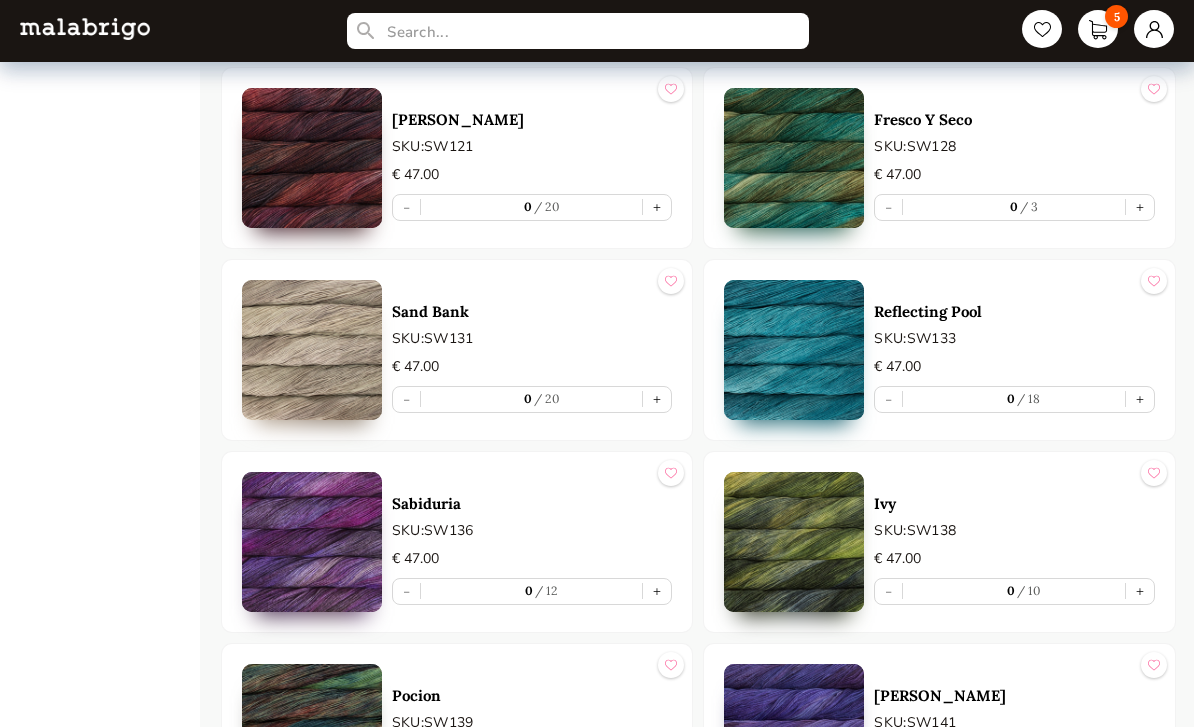 scroll, scrollTop: 2092, scrollLeft: 0, axis: vertical 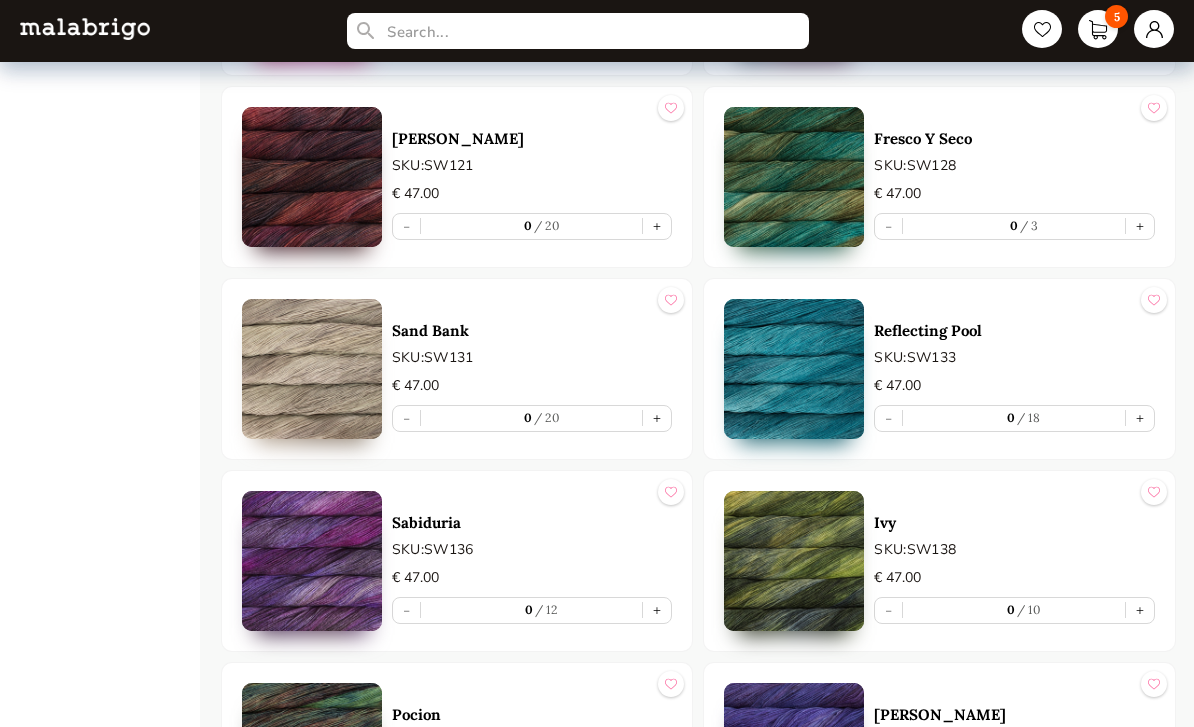 click on "5" at bounding box center (1098, 29) 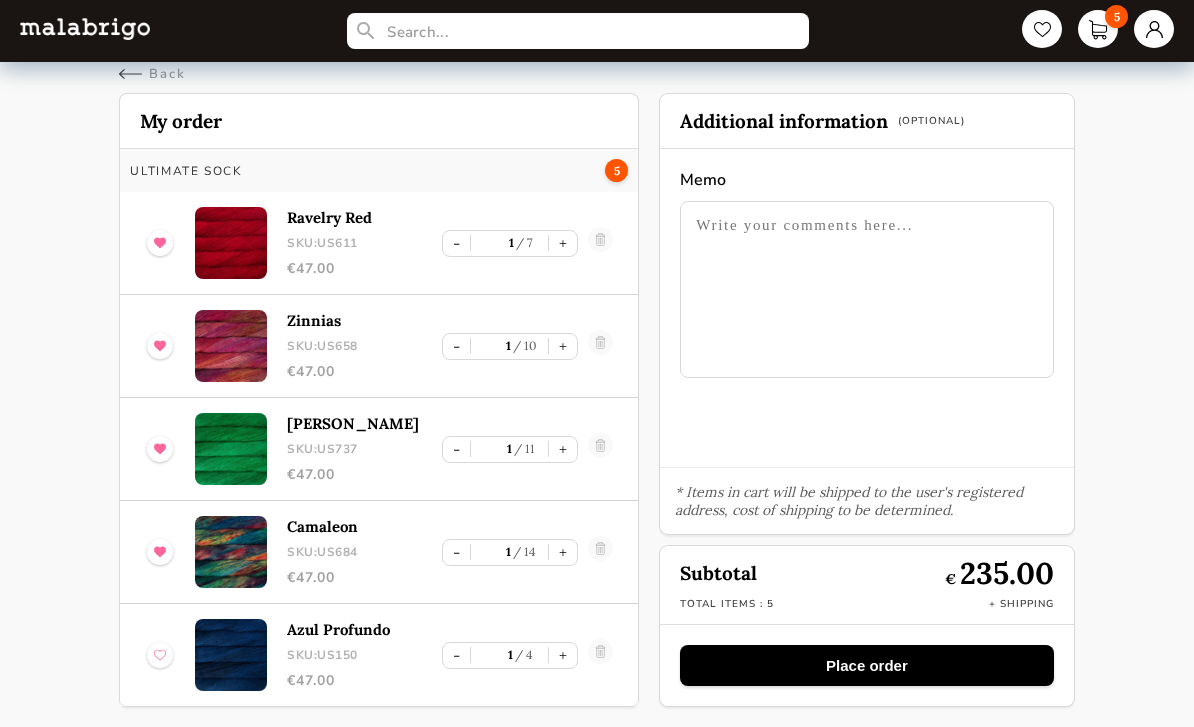click on "+" at bounding box center [563, 552] 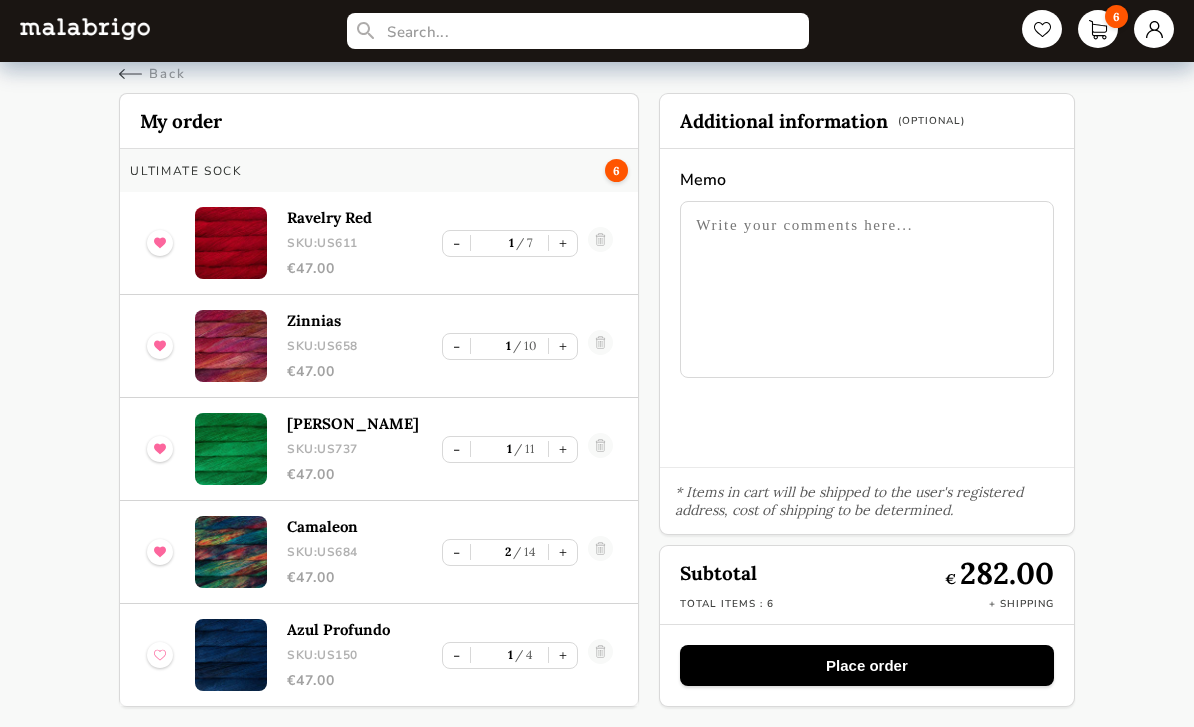 click on "-" at bounding box center (456, 552) 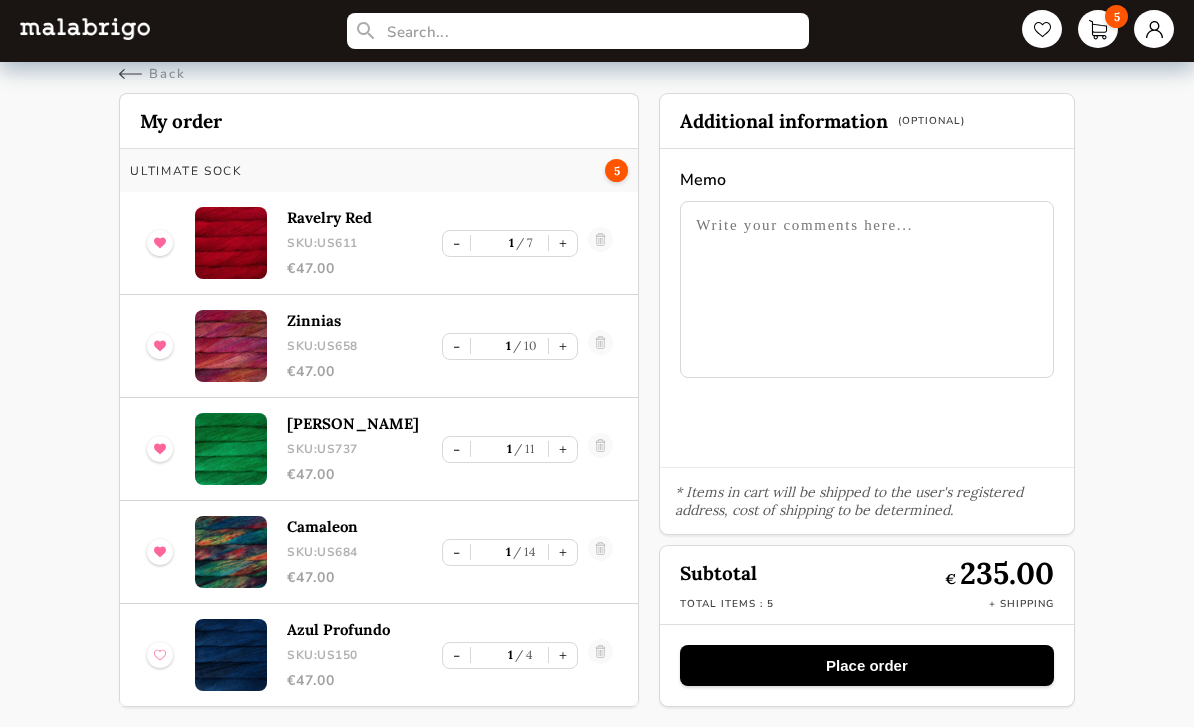 click at bounding box center [866, 289] 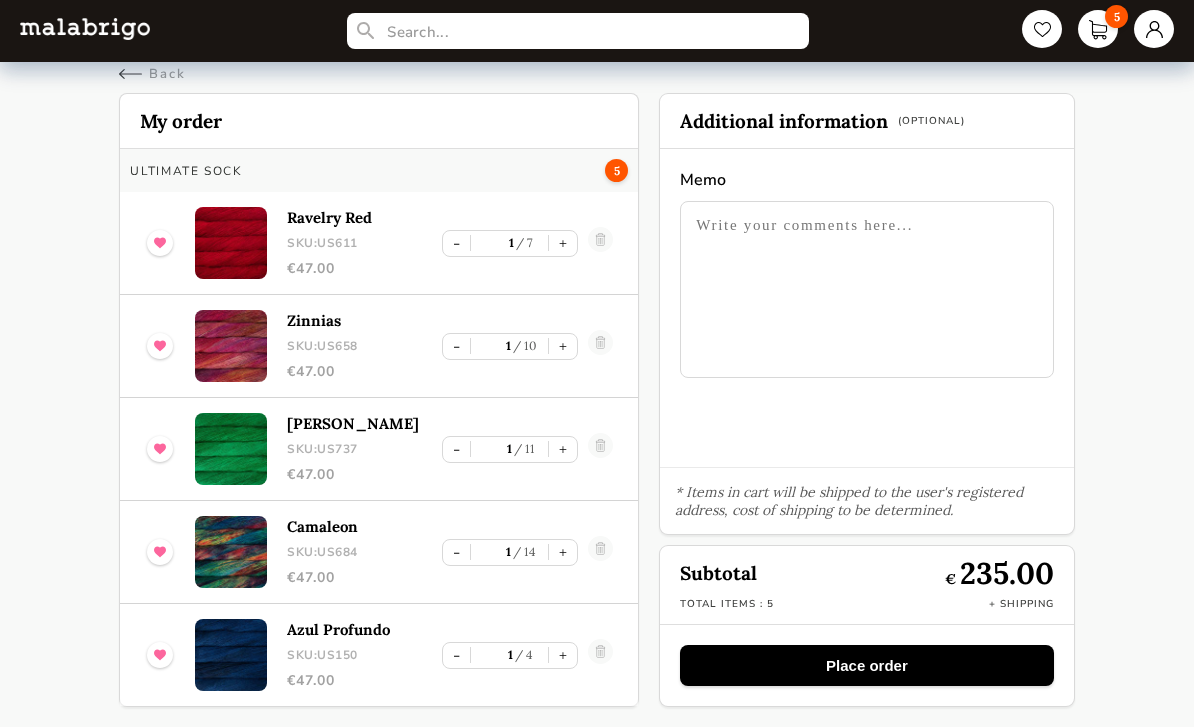 click on "Place order" at bounding box center [866, 665] 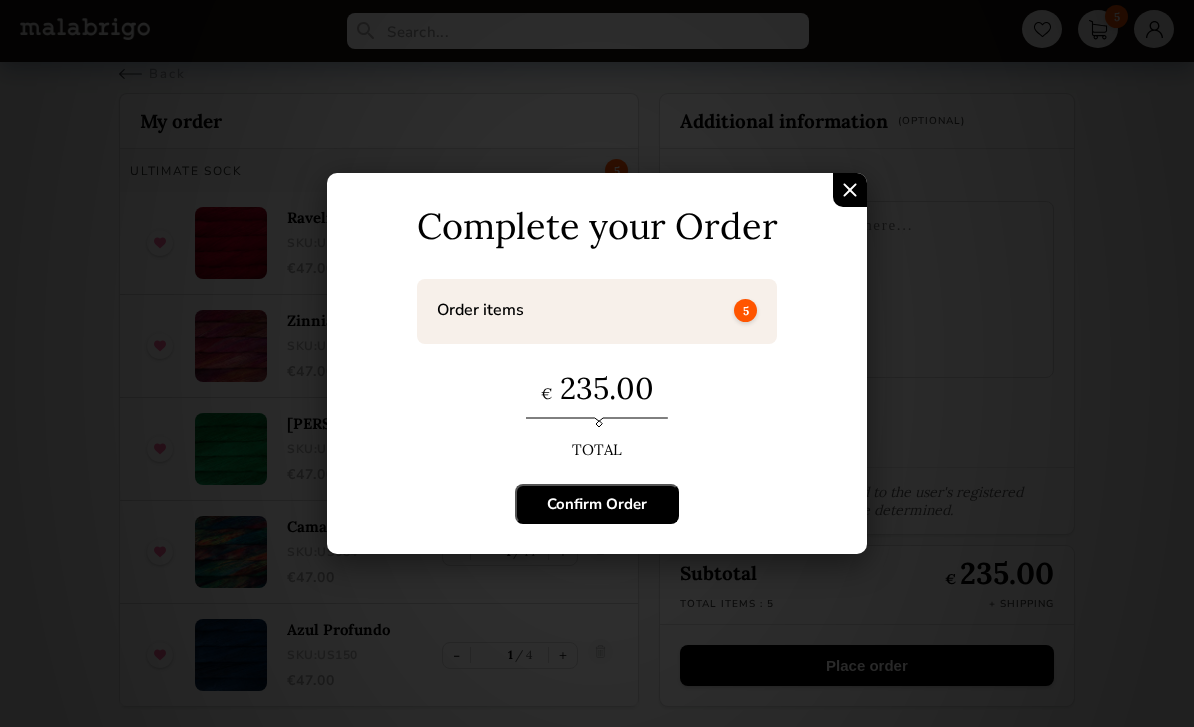 click at bounding box center (850, 190) 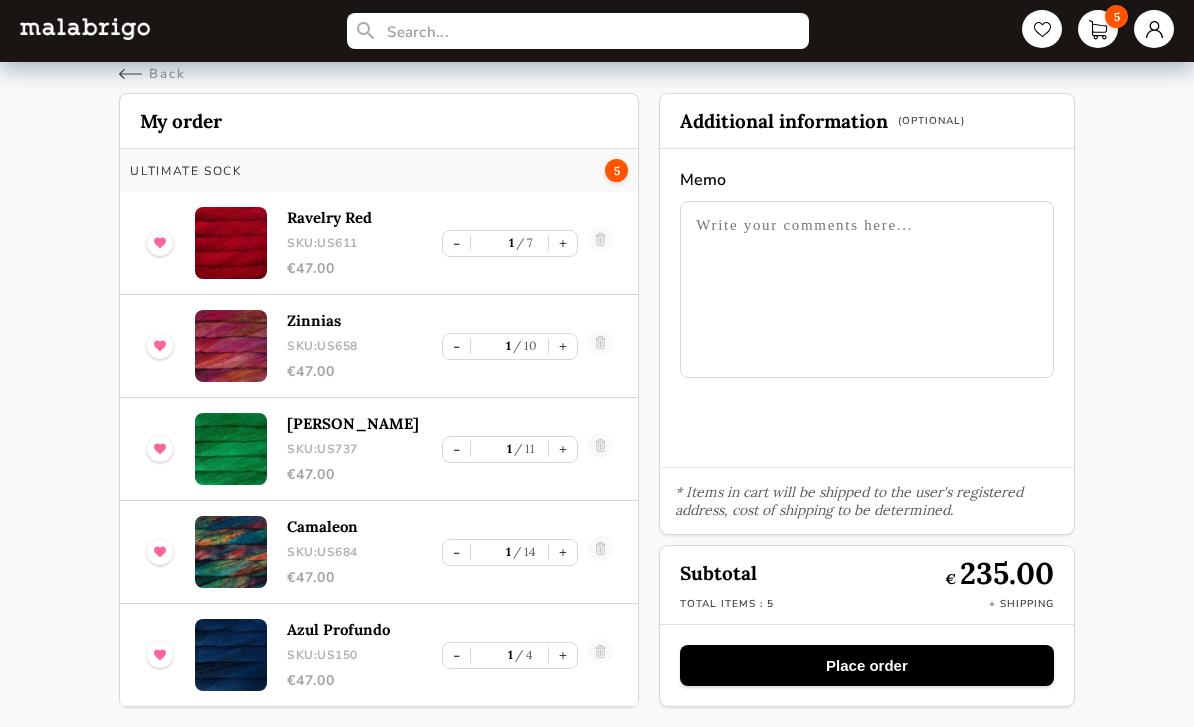 click on "-" at bounding box center [456, 655] 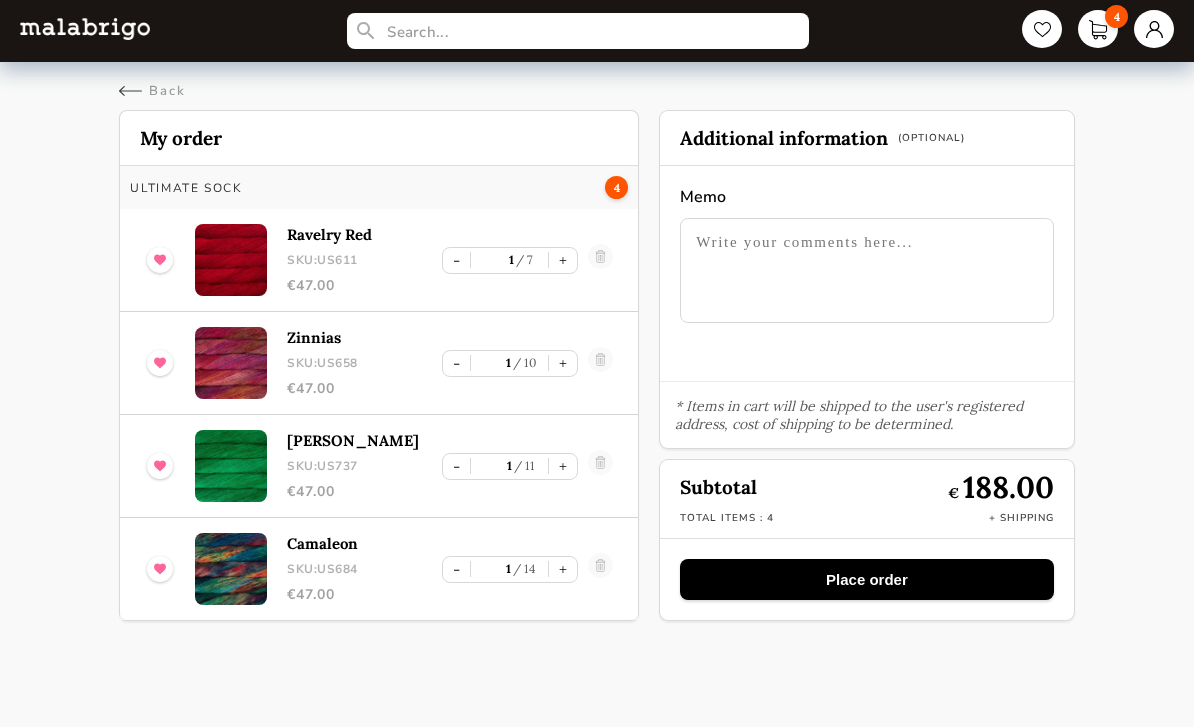 click on "Back" at bounding box center (152, 91) 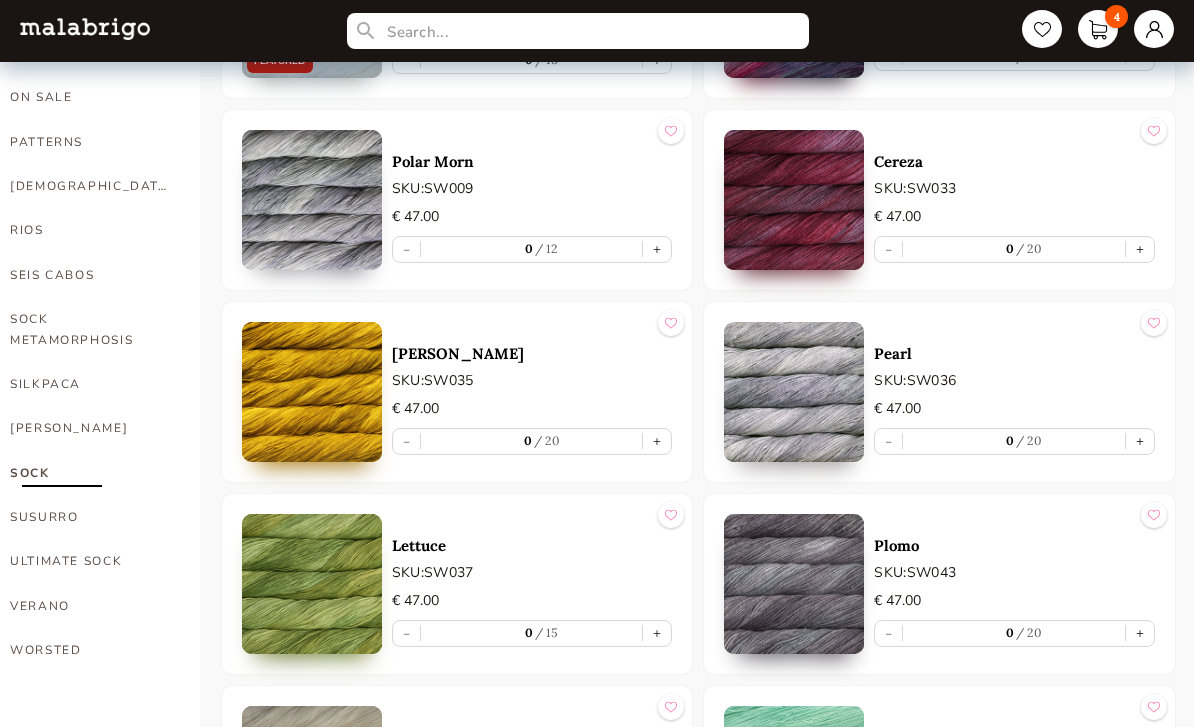 scroll, scrollTop: 1111, scrollLeft: 0, axis: vertical 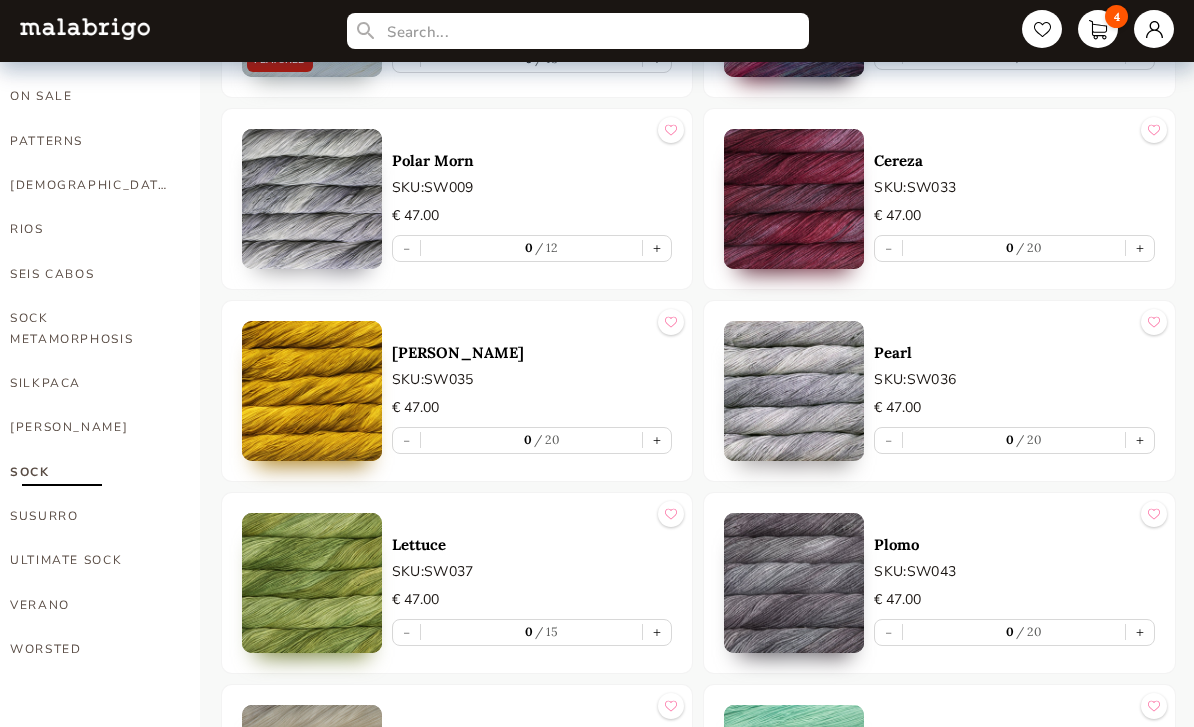 click on "ULTIMATE SOCK" at bounding box center [90, 560] 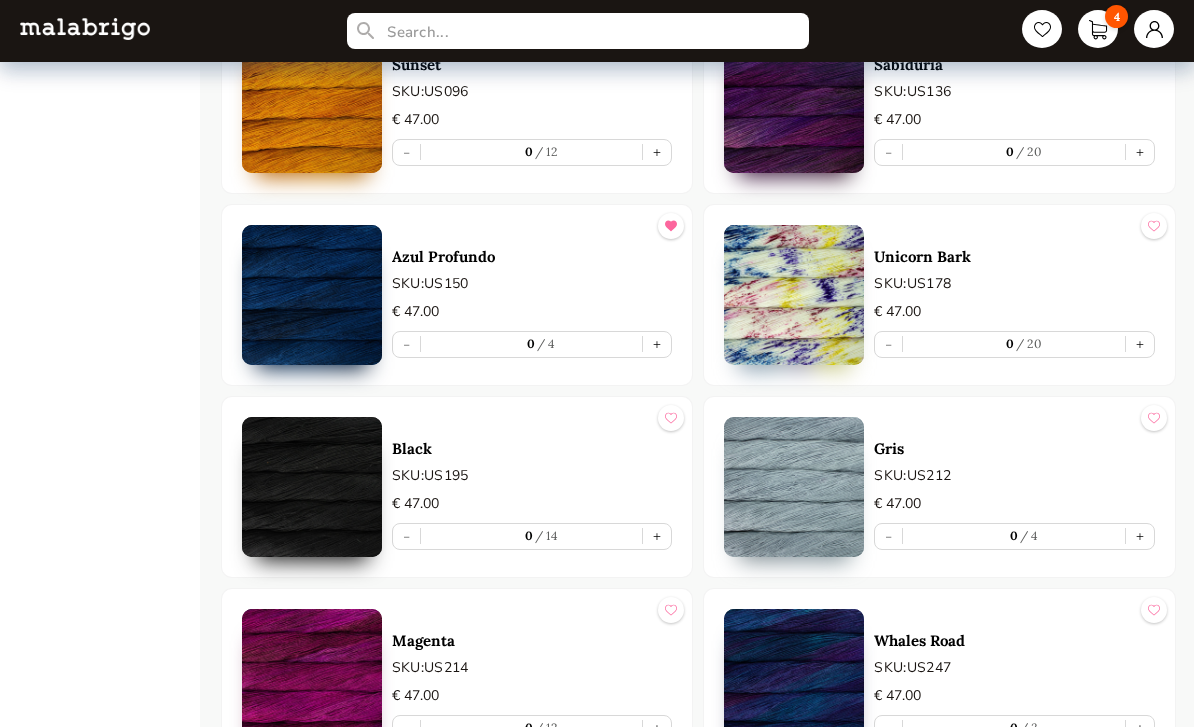 scroll, scrollTop: 1783, scrollLeft: 0, axis: vertical 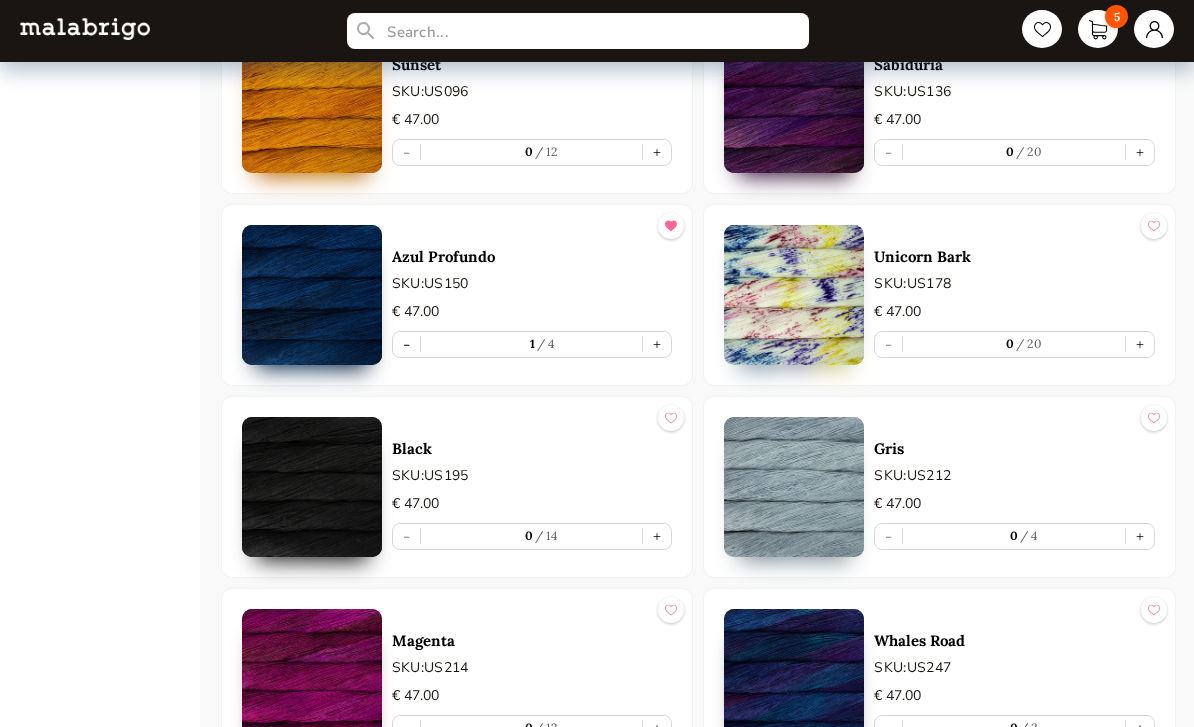 click on "5" at bounding box center [1098, 29] 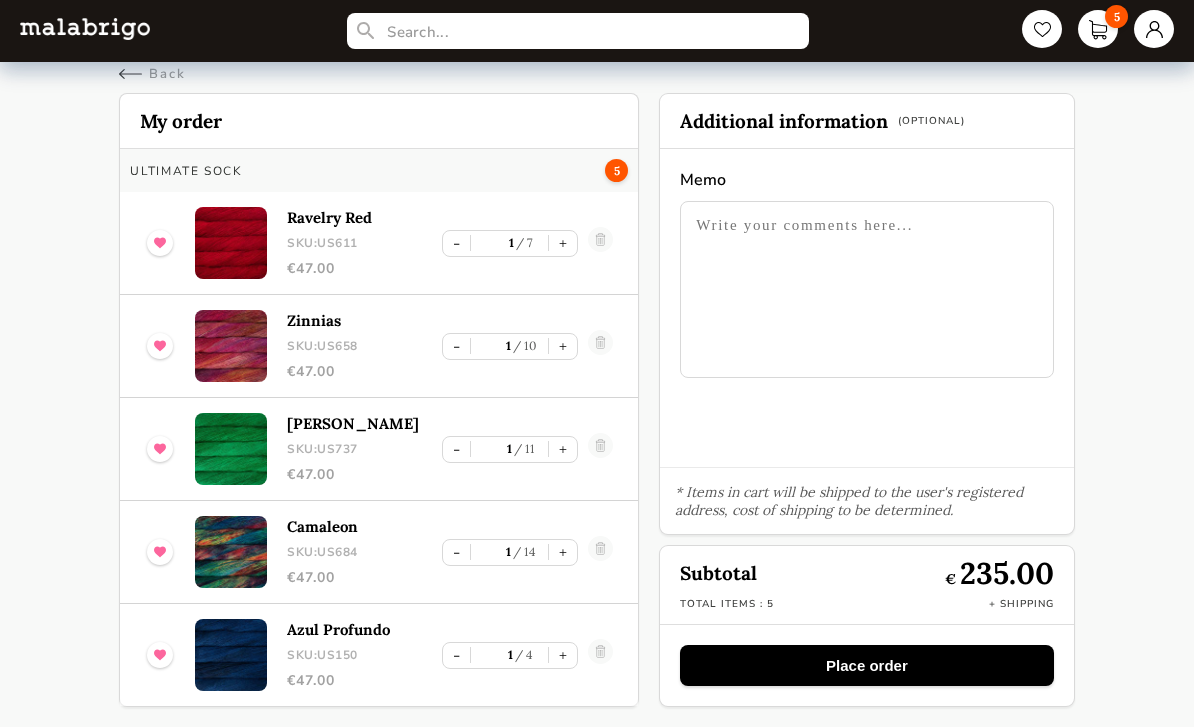 scroll, scrollTop: 33, scrollLeft: 0, axis: vertical 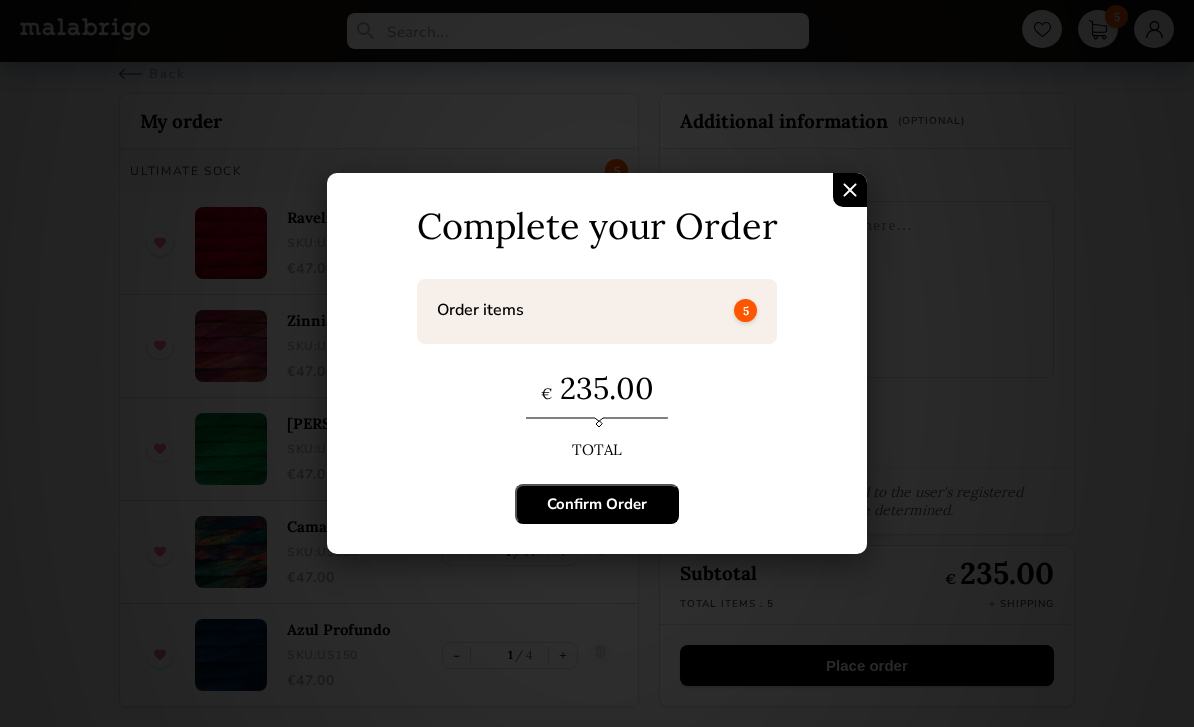click on "Confirm Order" at bounding box center (597, 504) 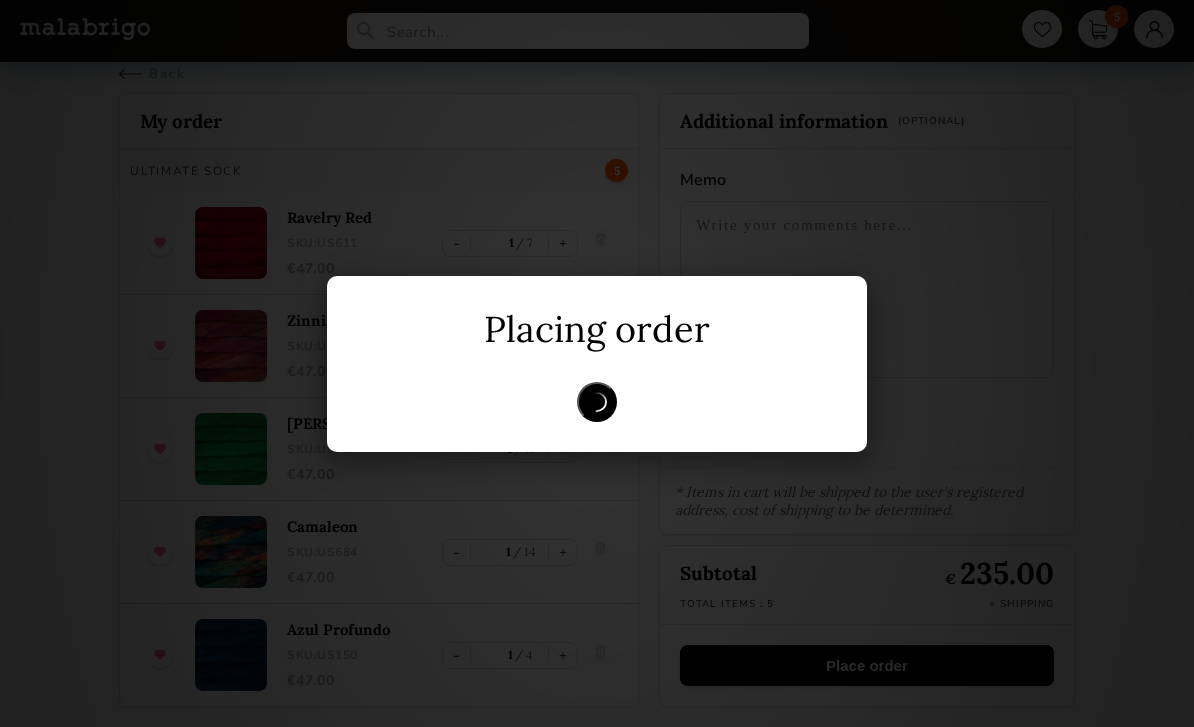 scroll, scrollTop: 0, scrollLeft: 0, axis: both 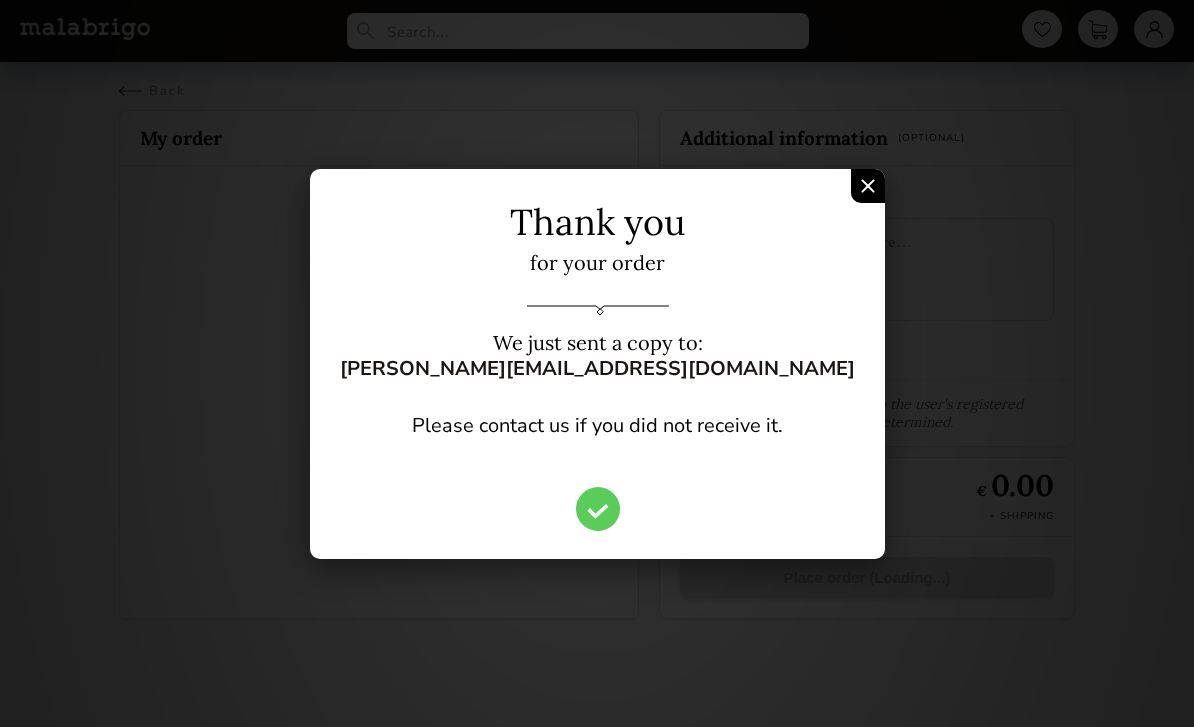 click at bounding box center (868, 186) 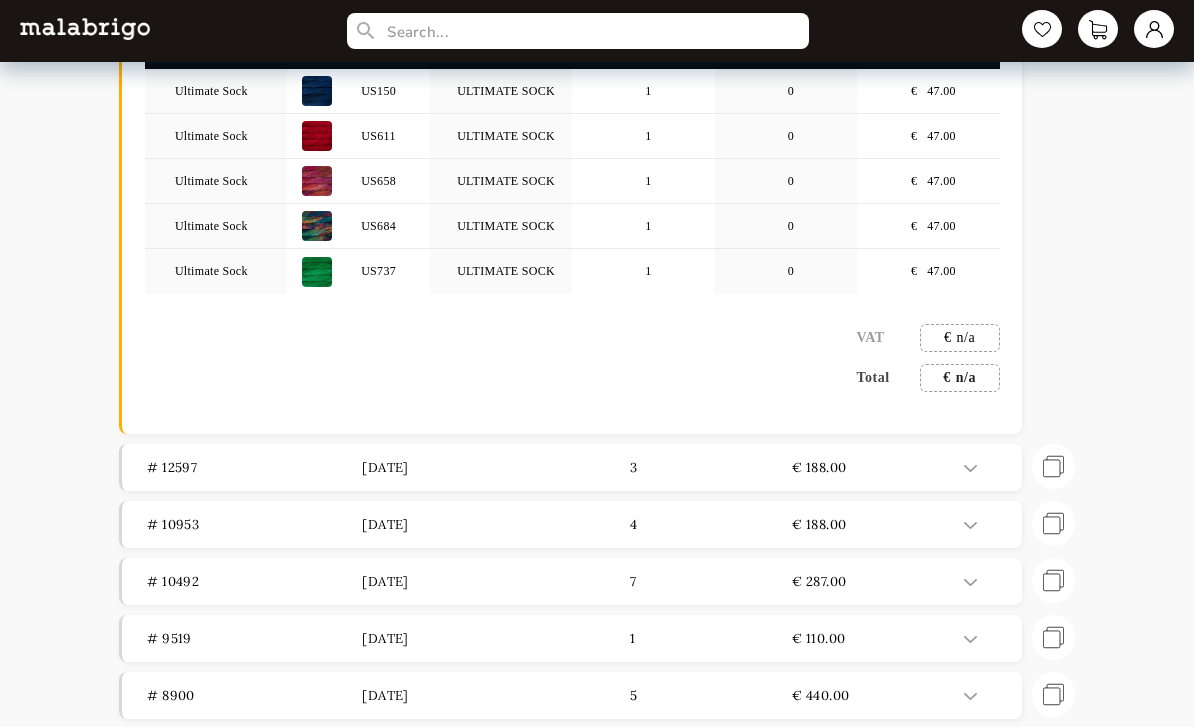 scroll, scrollTop: 243, scrollLeft: 0, axis: vertical 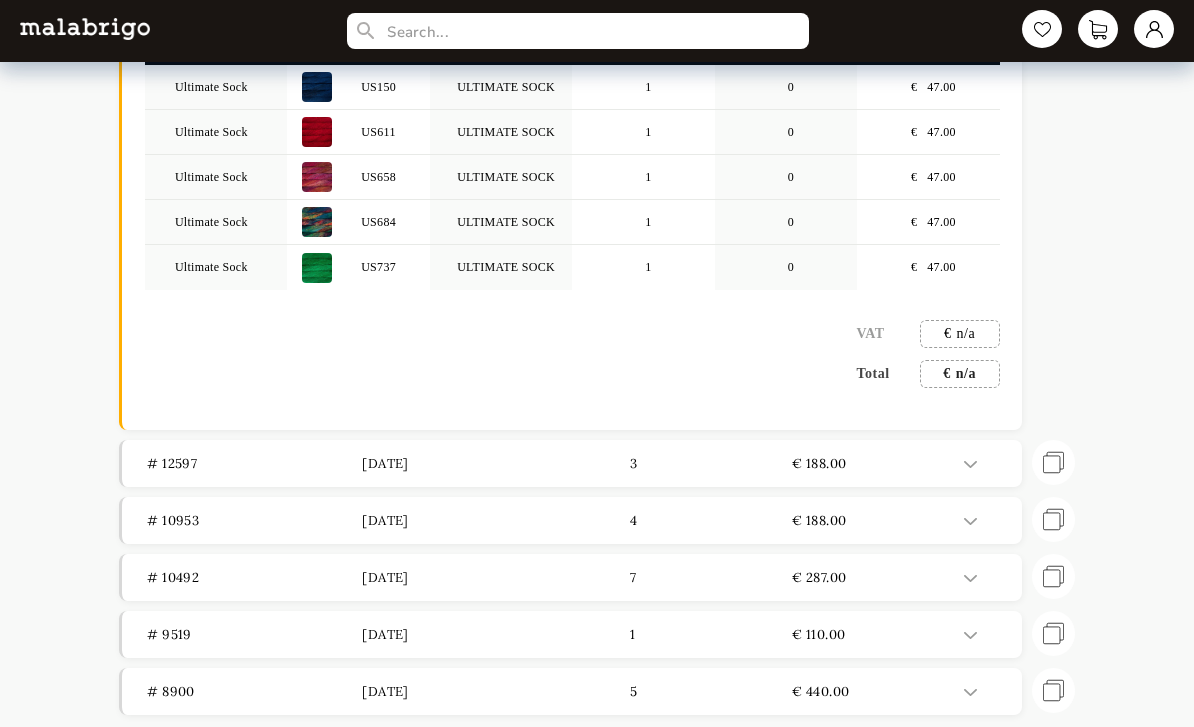 click at bounding box center [970, 521] 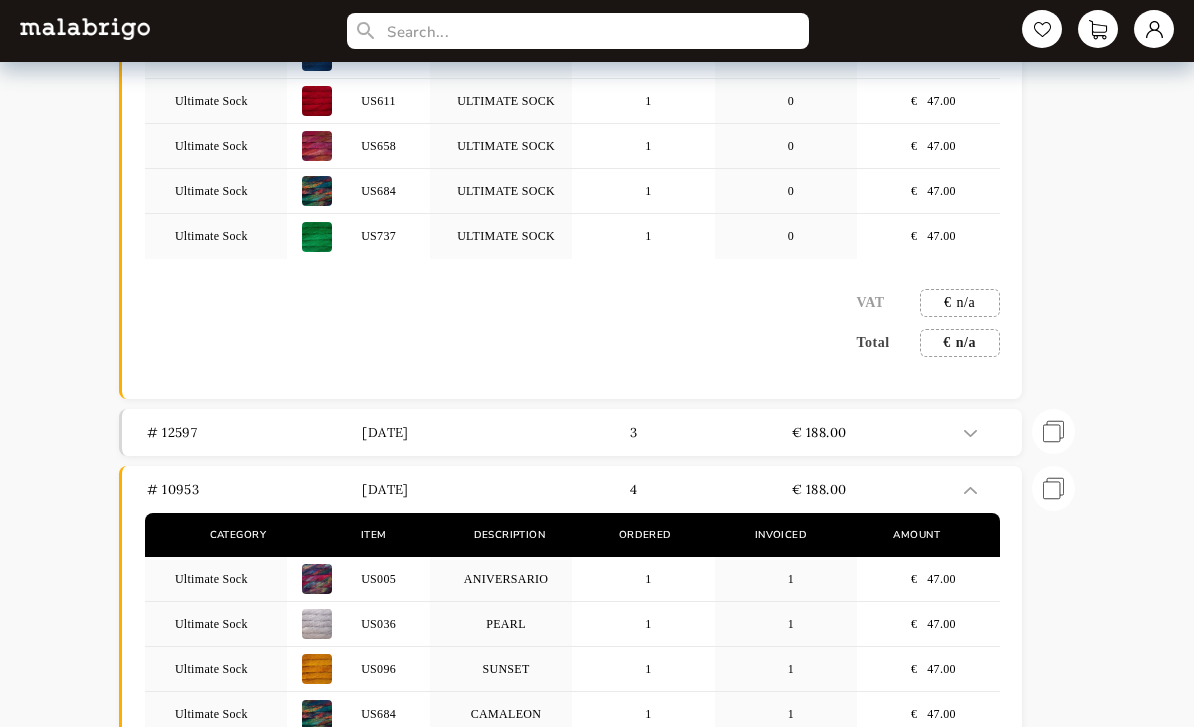scroll, scrollTop: 274, scrollLeft: 0, axis: vertical 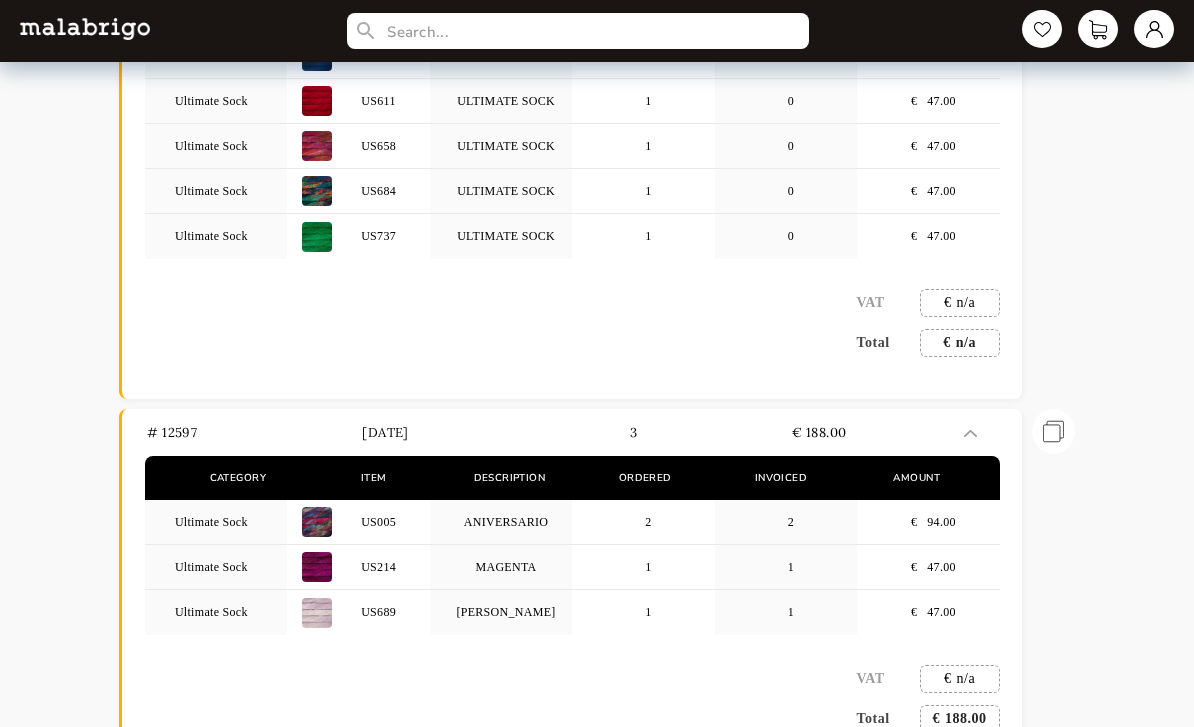 click at bounding box center (985, 432) 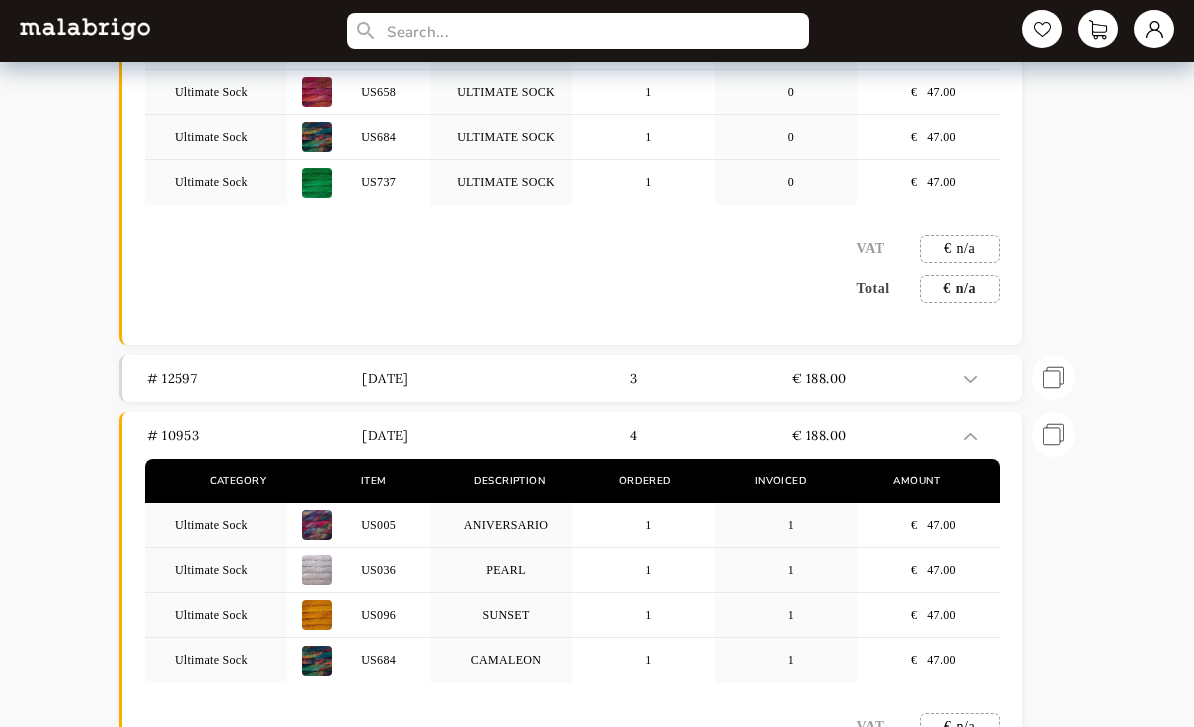 scroll, scrollTop: 329, scrollLeft: 0, axis: vertical 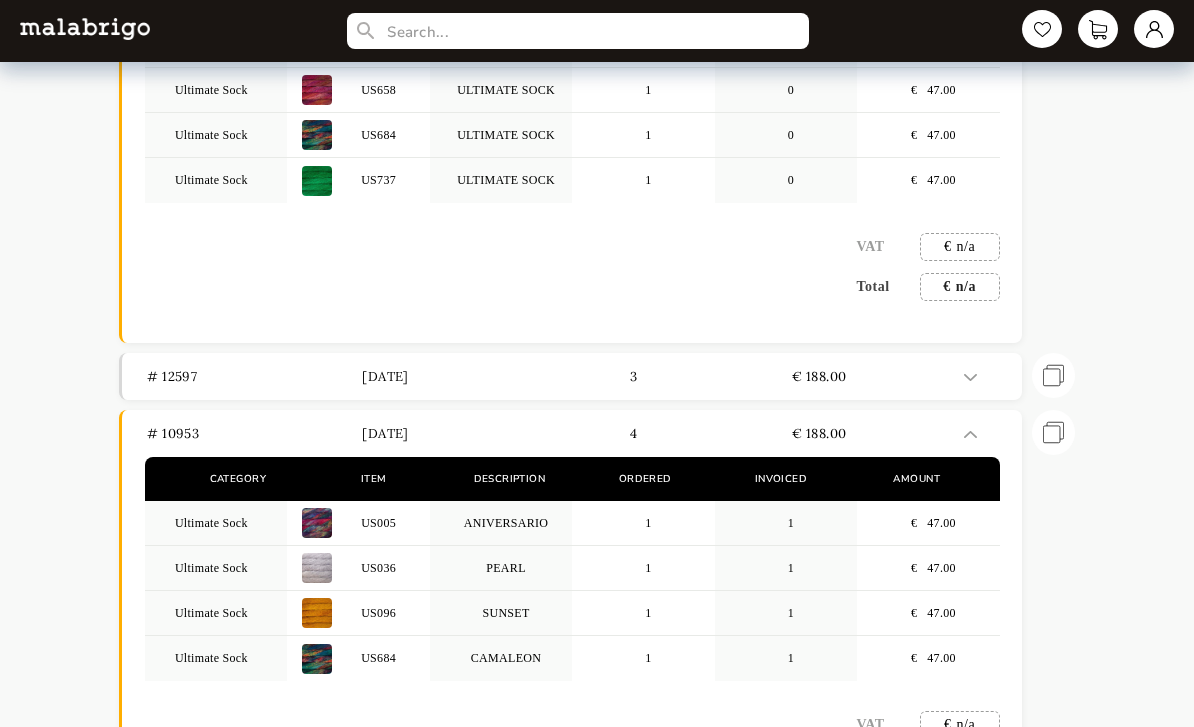 click on "# 12597 [DATE] 3 € 188.00" at bounding box center (572, 377) 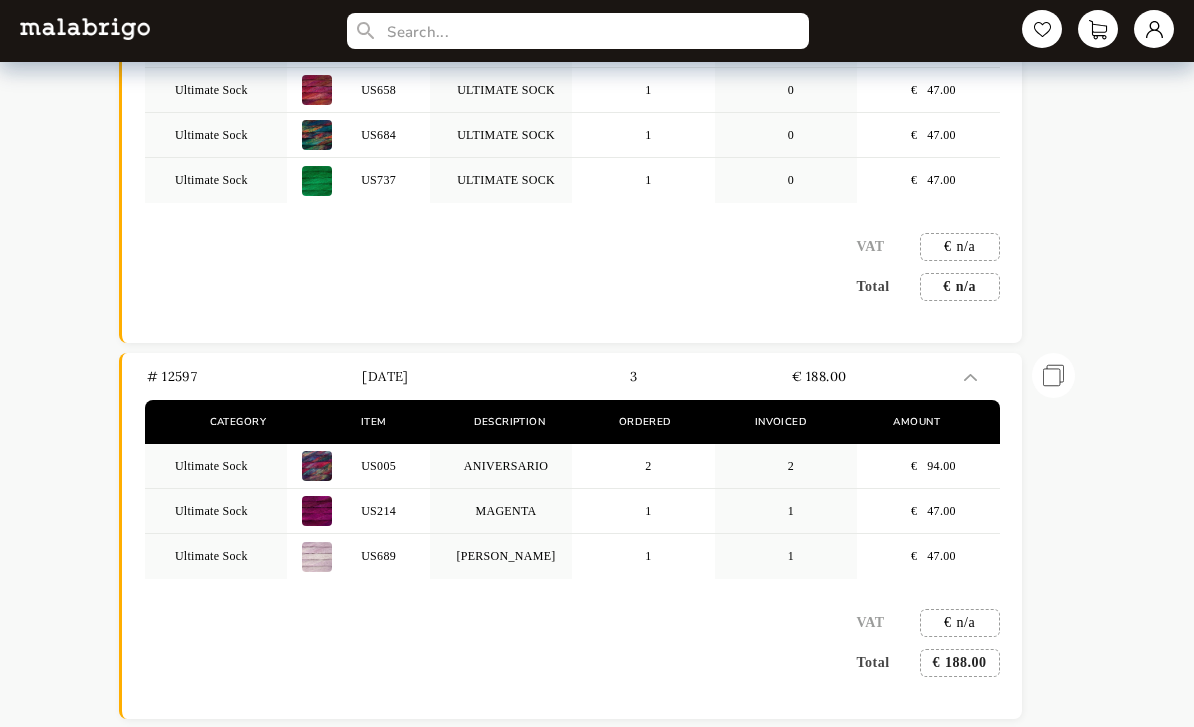 click at bounding box center [970, 377] 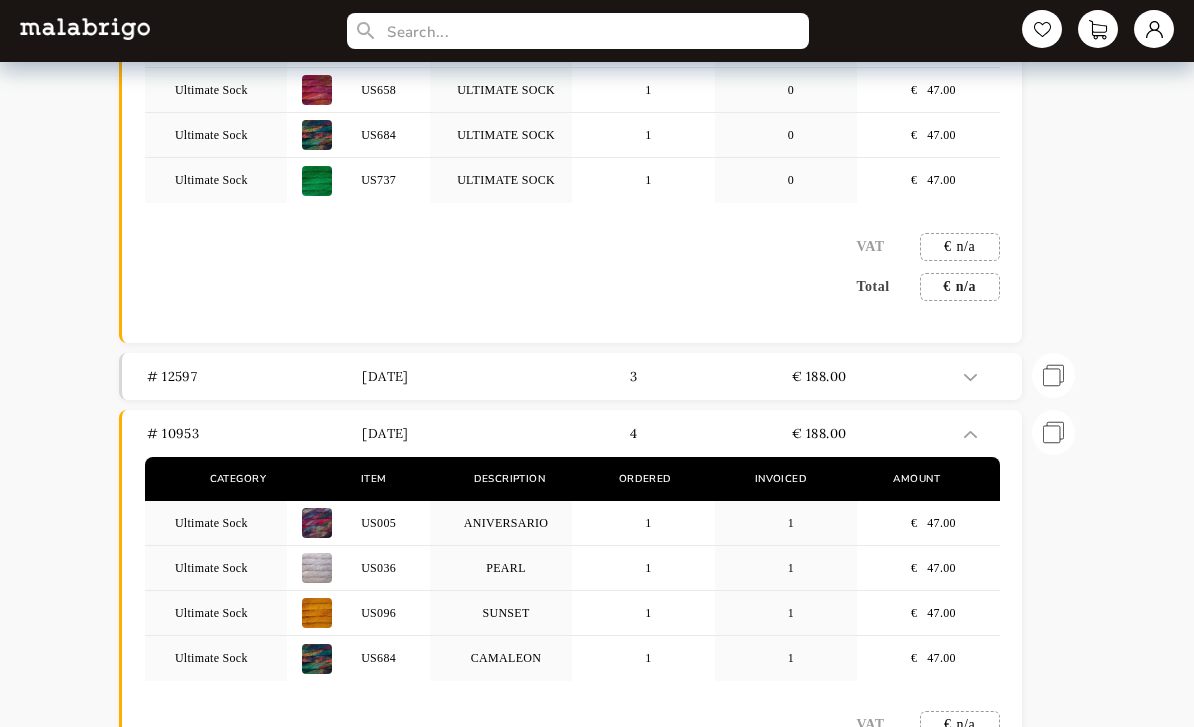 click at bounding box center [970, 434] 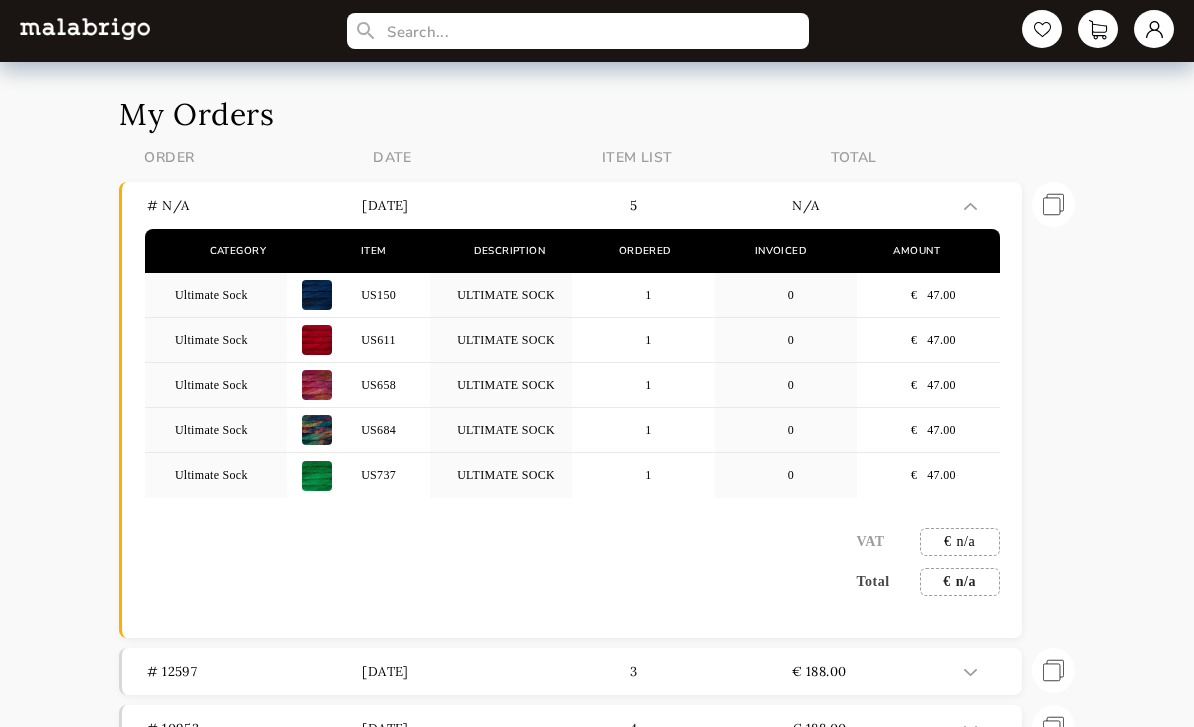 scroll, scrollTop: 37, scrollLeft: 0, axis: vertical 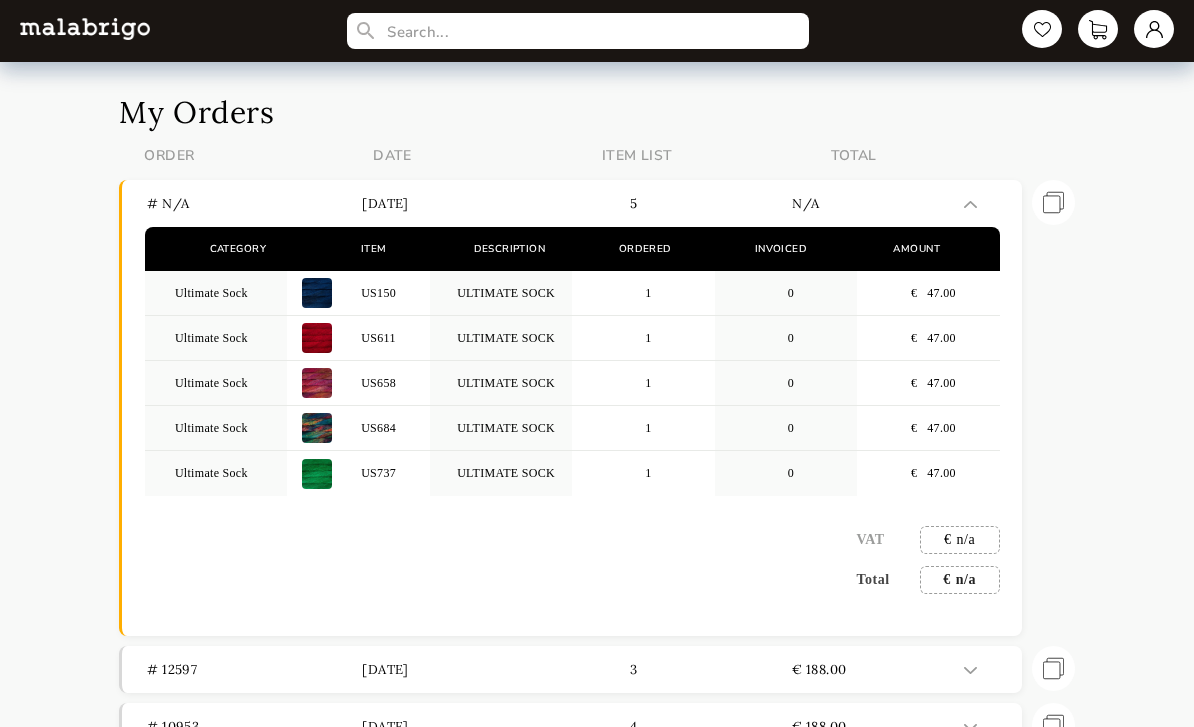 click on "n/a" at bounding box center (899, 203) 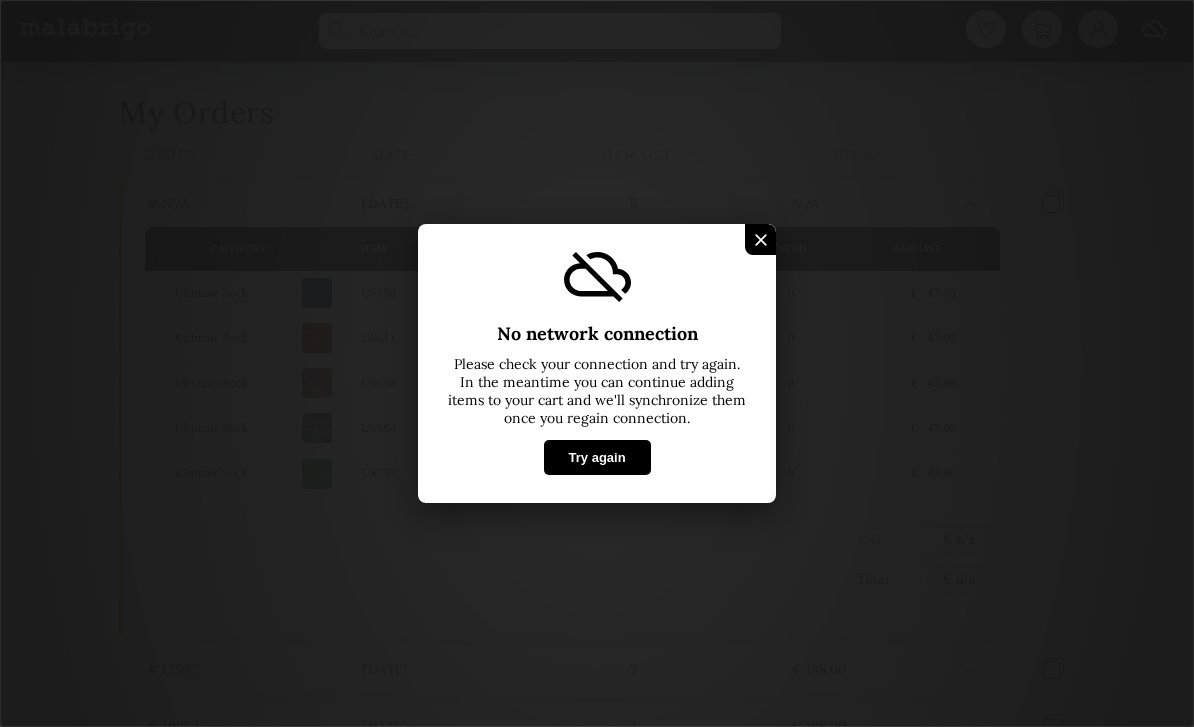 scroll, scrollTop: 0, scrollLeft: 0, axis: both 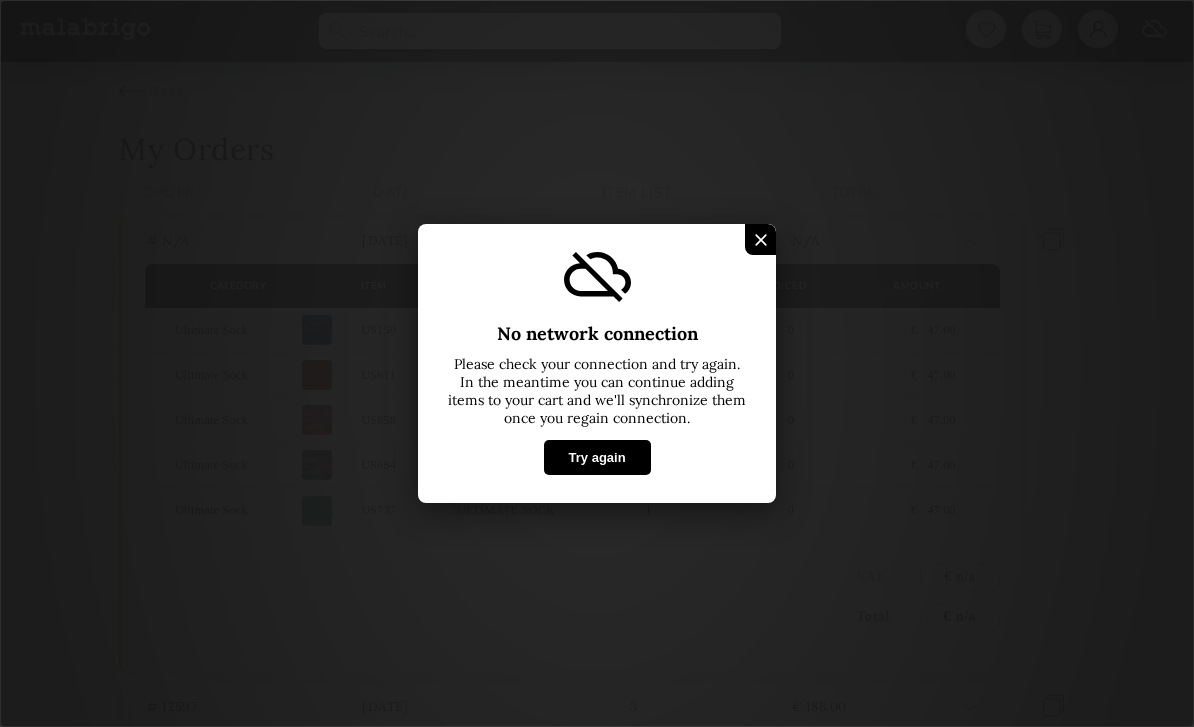 click on "Try again" at bounding box center (596, 457) 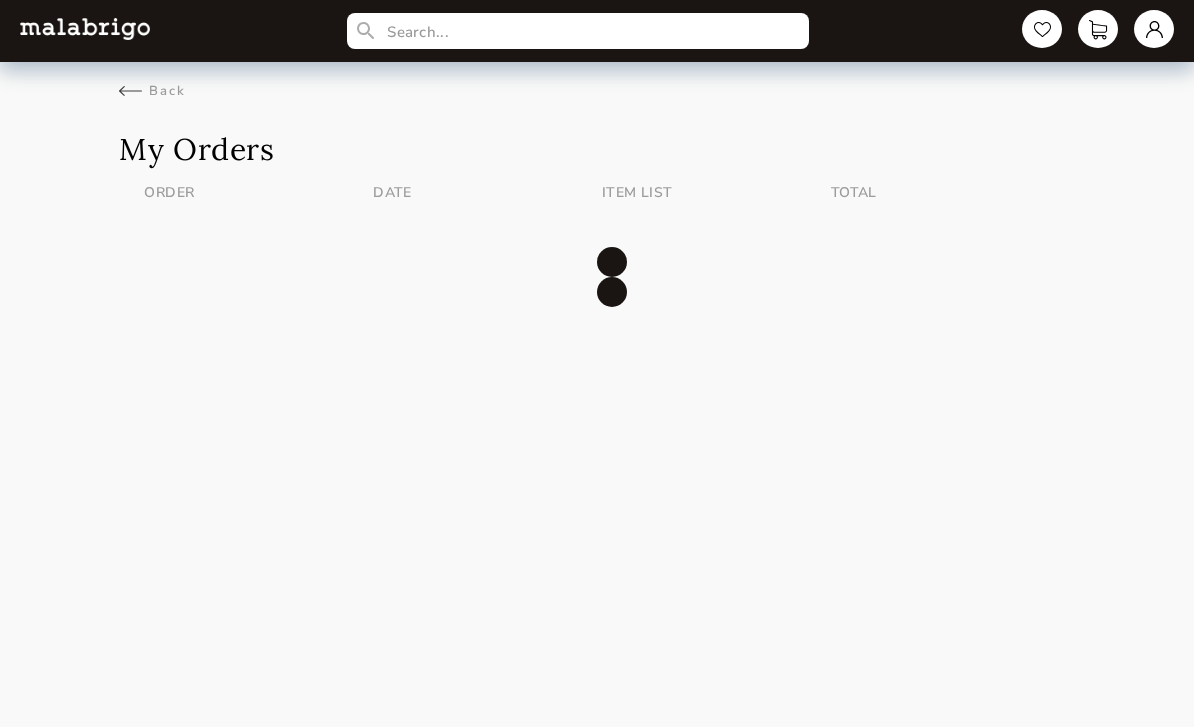 click at bounding box center (1098, 29) 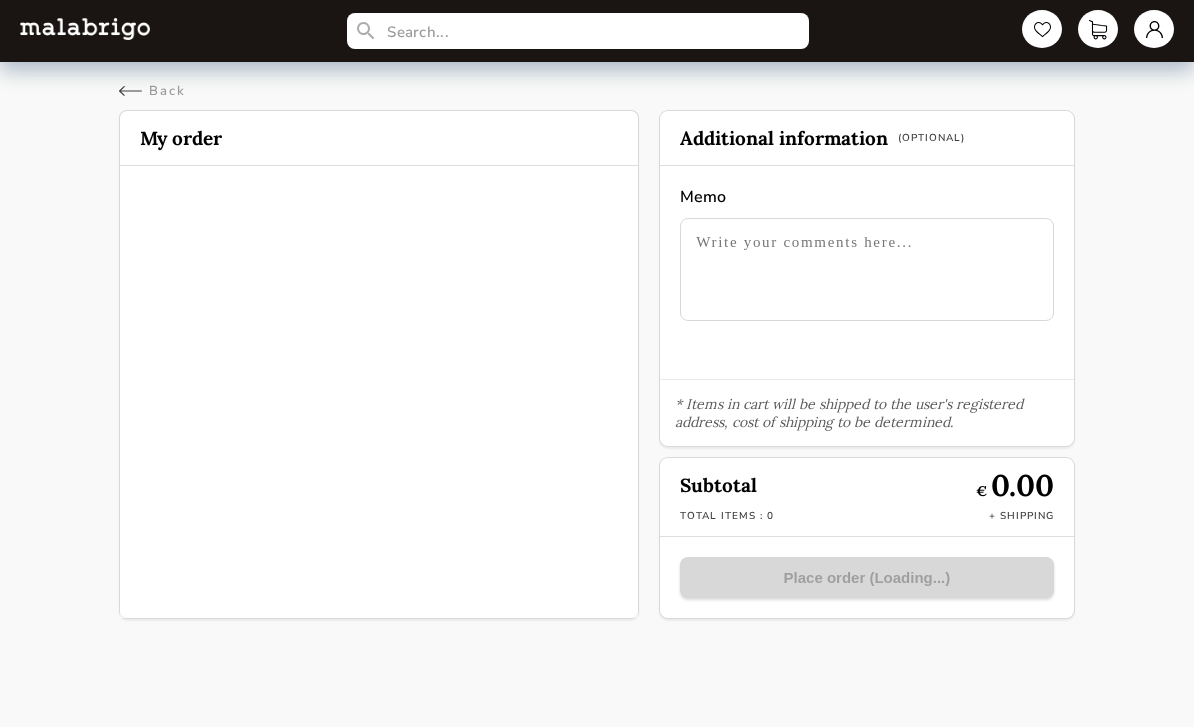 click on "Back Cart My order Additional information  (Optional) Memo * Items in cart will be shipped to the user's registered address, cost of shipping to be determined. Subtotal €   0.00 Total items : 0 + Shipping Place order (Loading...)" at bounding box center (597, 319) 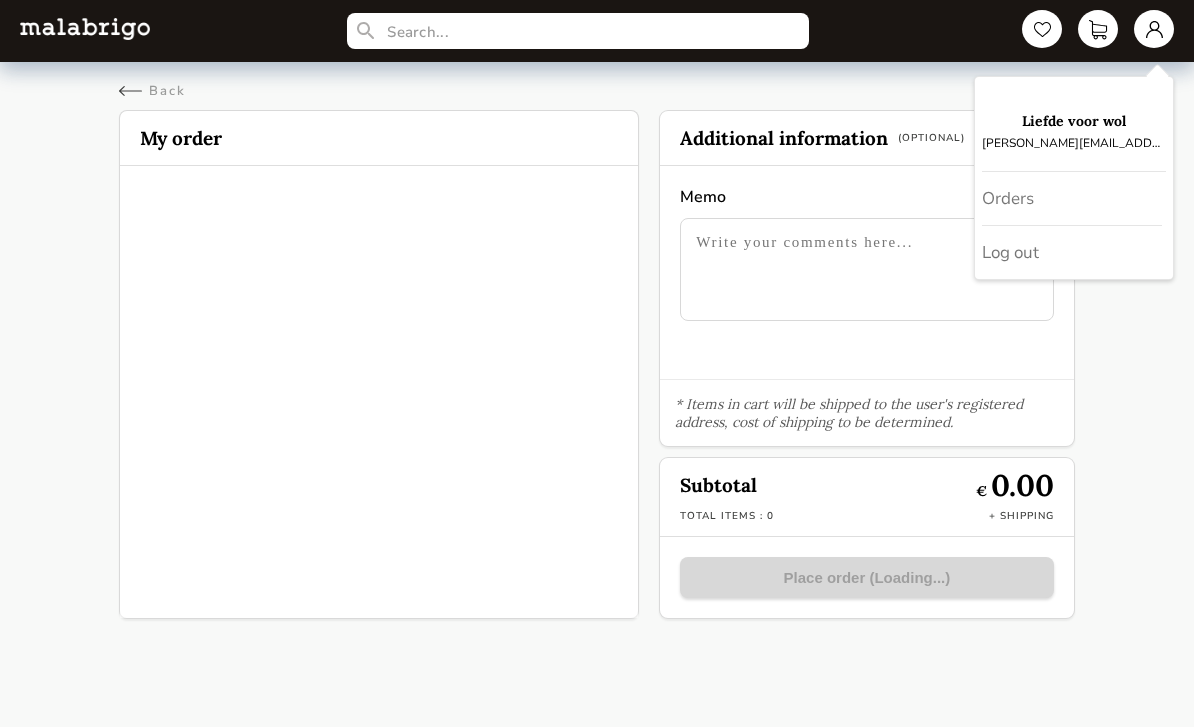 click on "Orders" at bounding box center (1072, 199) 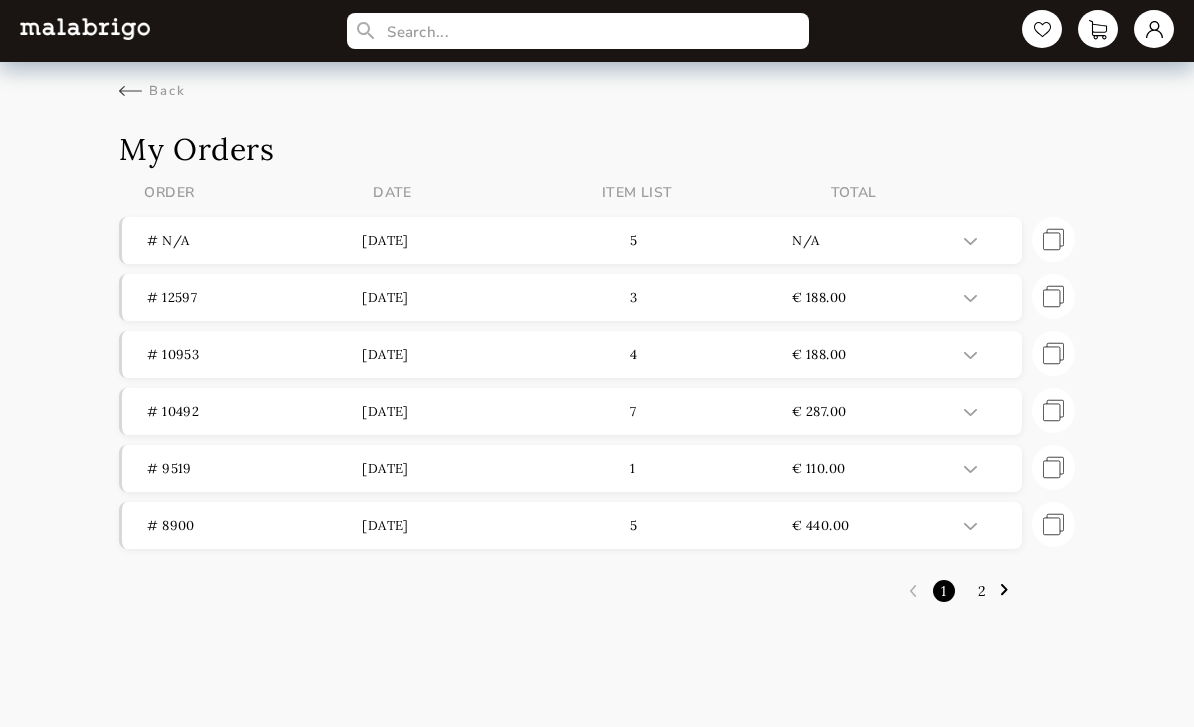click at bounding box center (1053, 296) 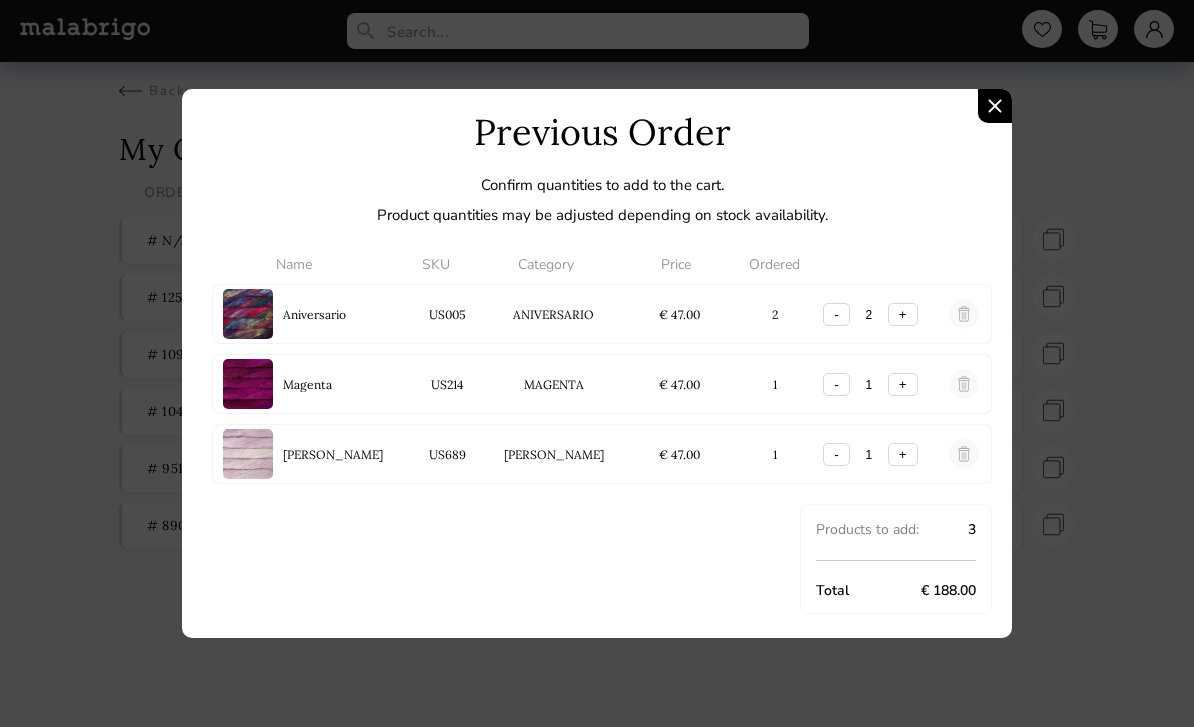 click at bounding box center (995, 106) 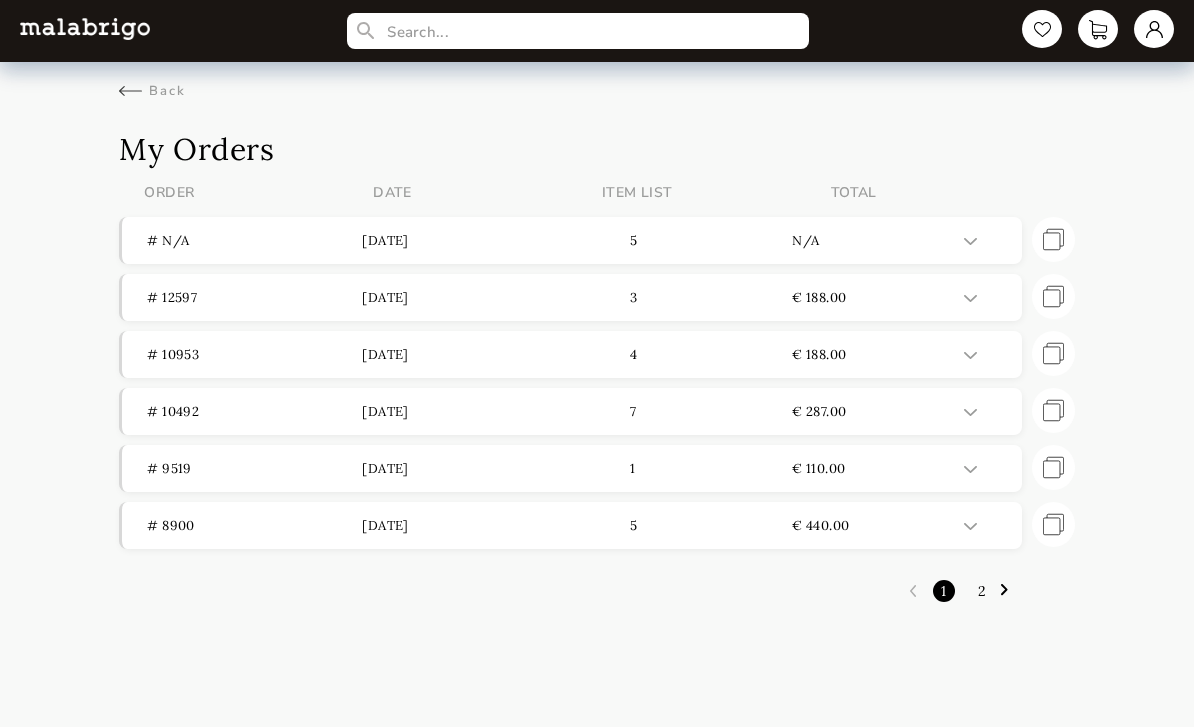 click at bounding box center [985, 297] 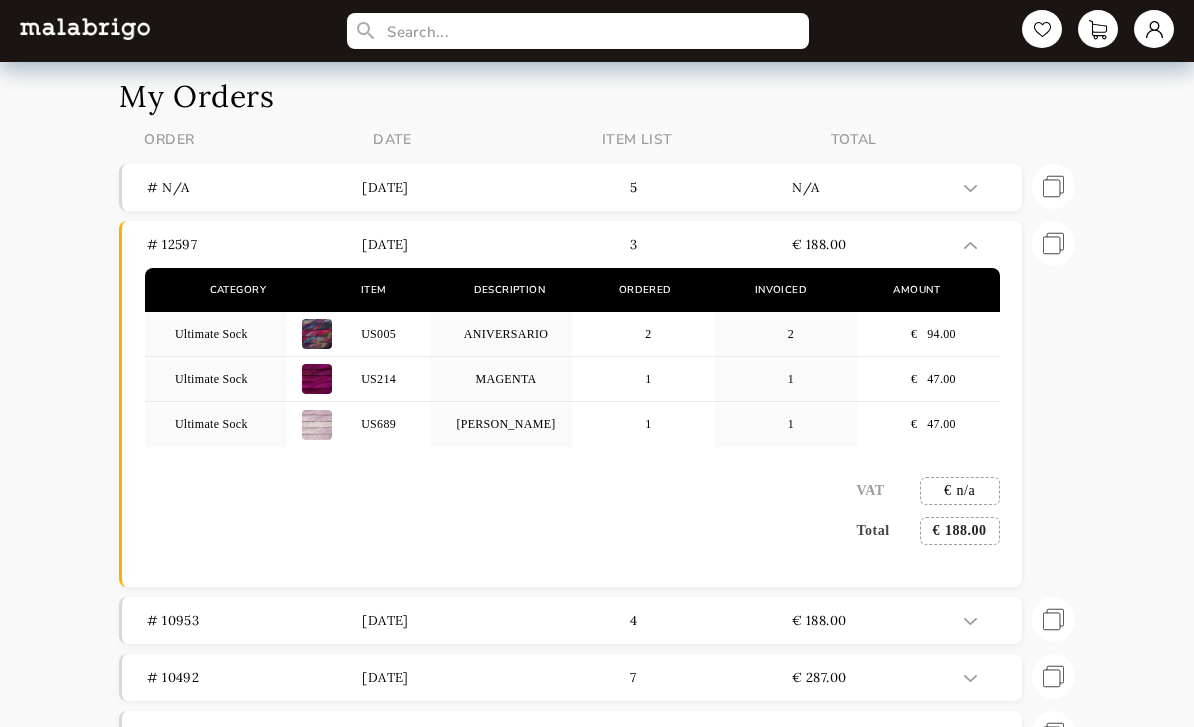 scroll, scrollTop: 61, scrollLeft: 0, axis: vertical 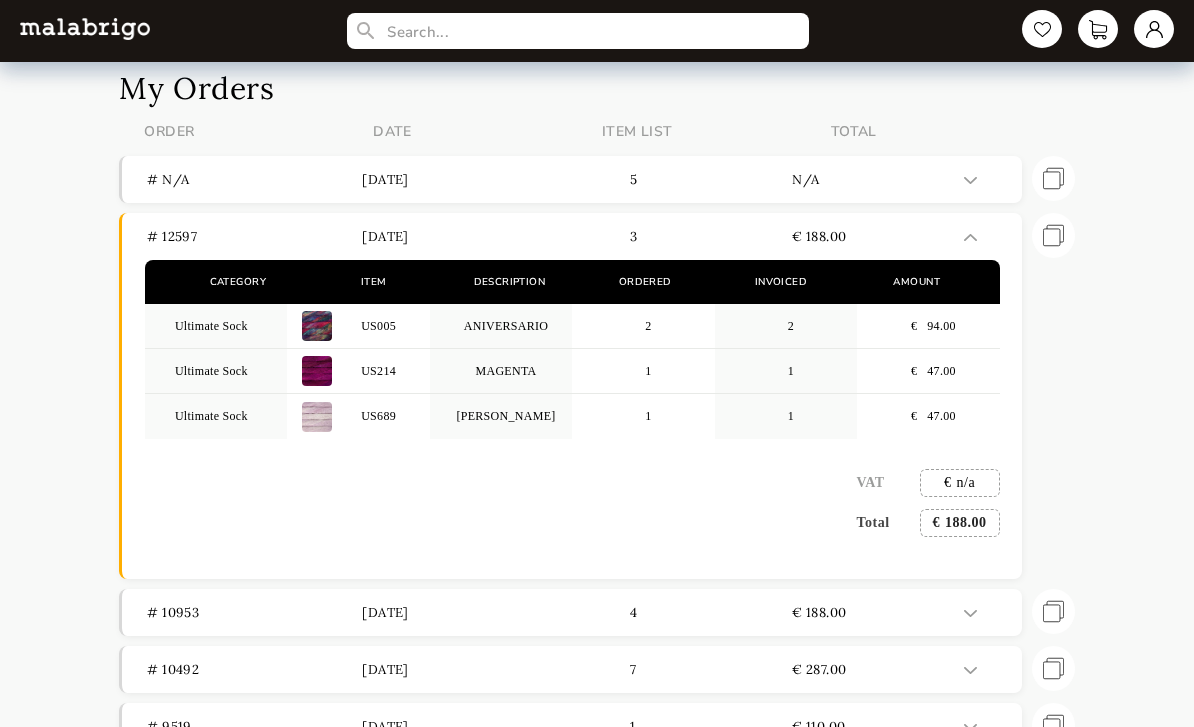 click at bounding box center [970, 180] 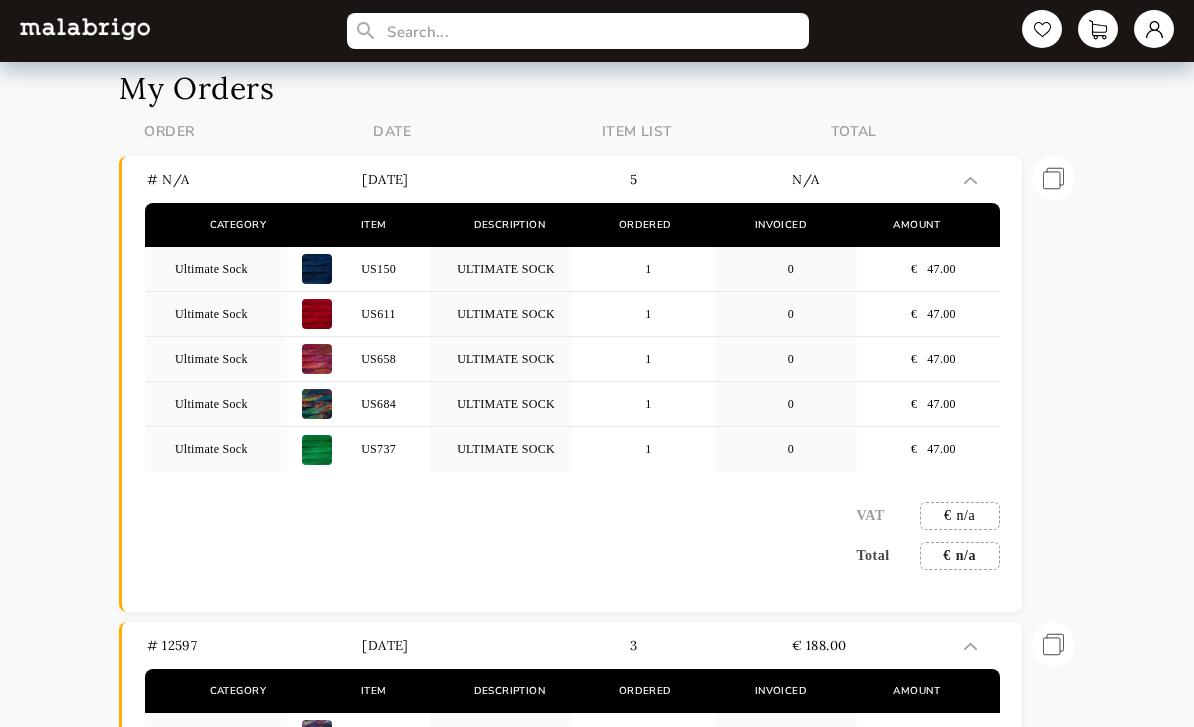 click at bounding box center (1053, 178) 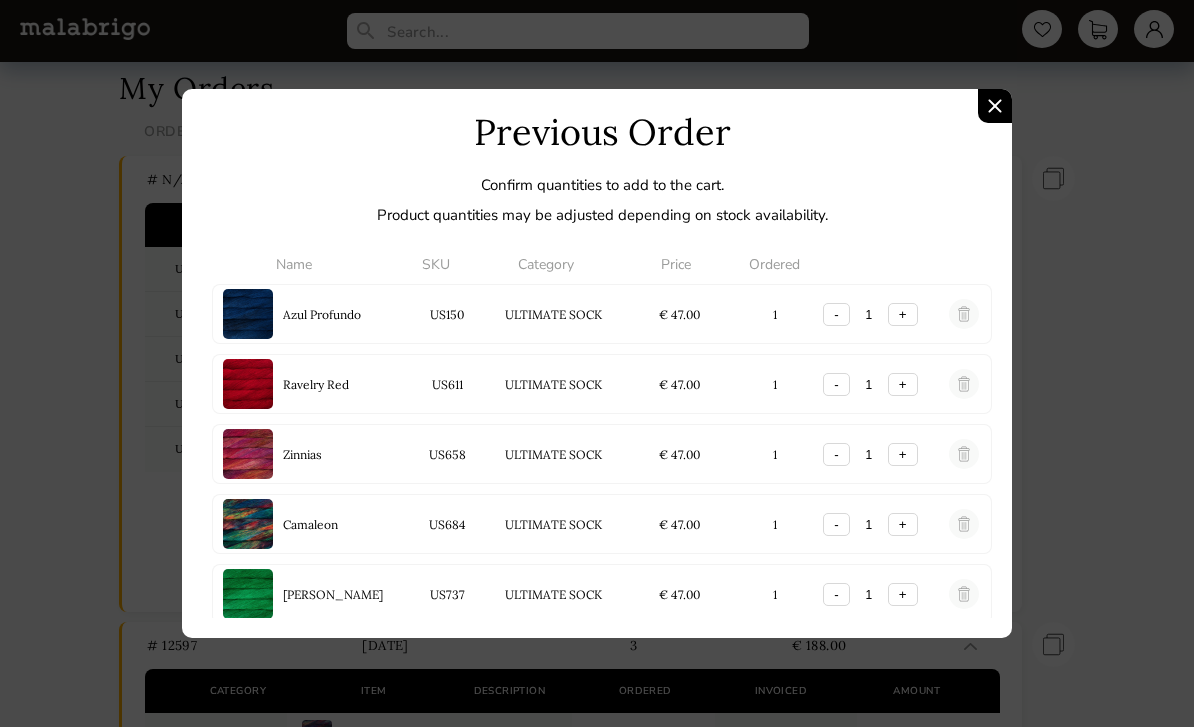 scroll, scrollTop: 0, scrollLeft: 0, axis: both 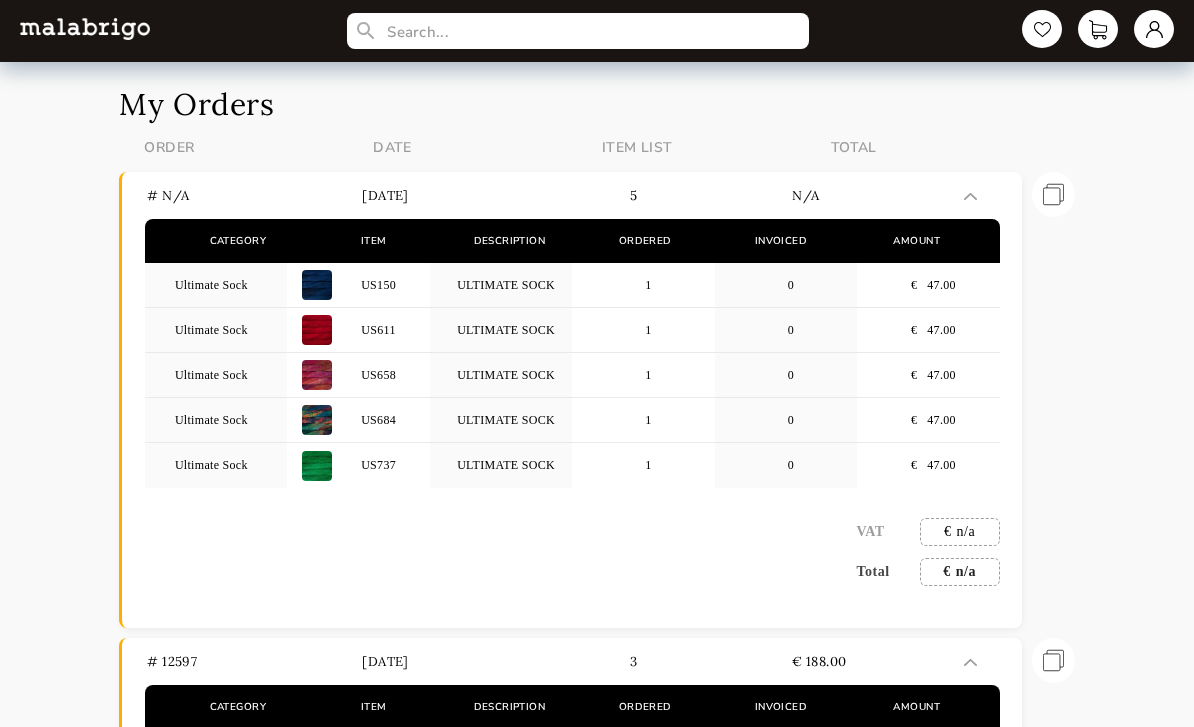 click on "# n/a [DATE] 5 n/a" at bounding box center (572, 195) 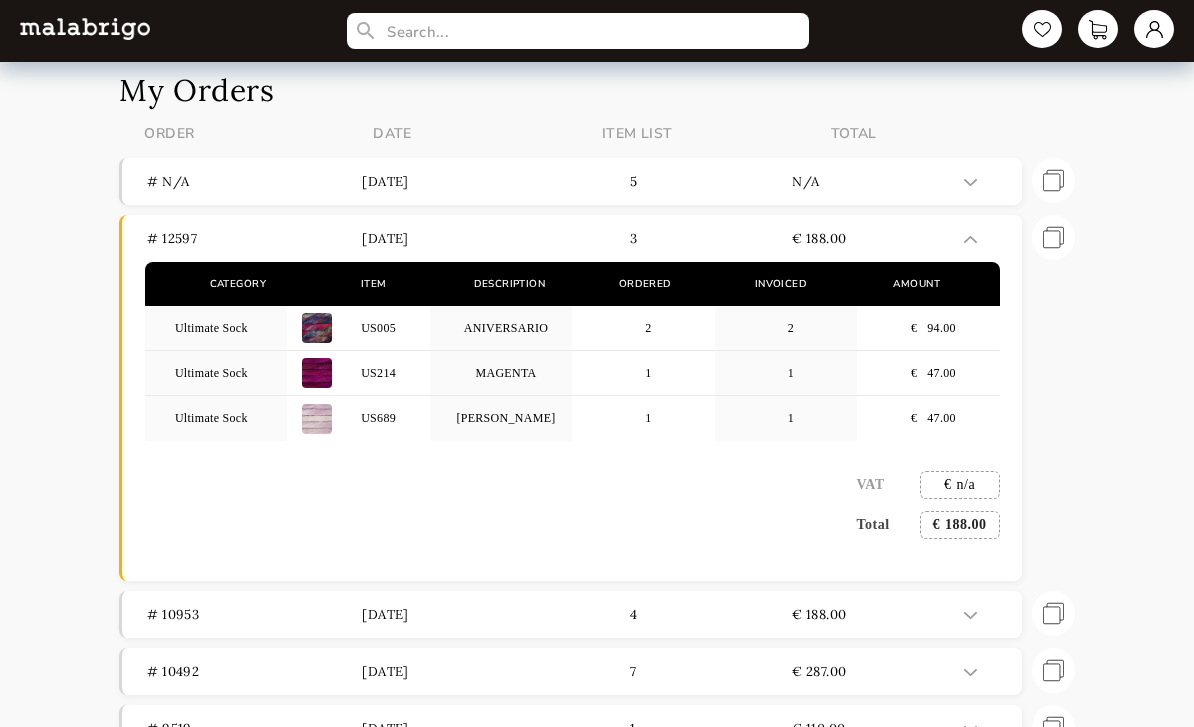 scroll, scrollTop: 78, scrollLeft: 0, axis: vertical 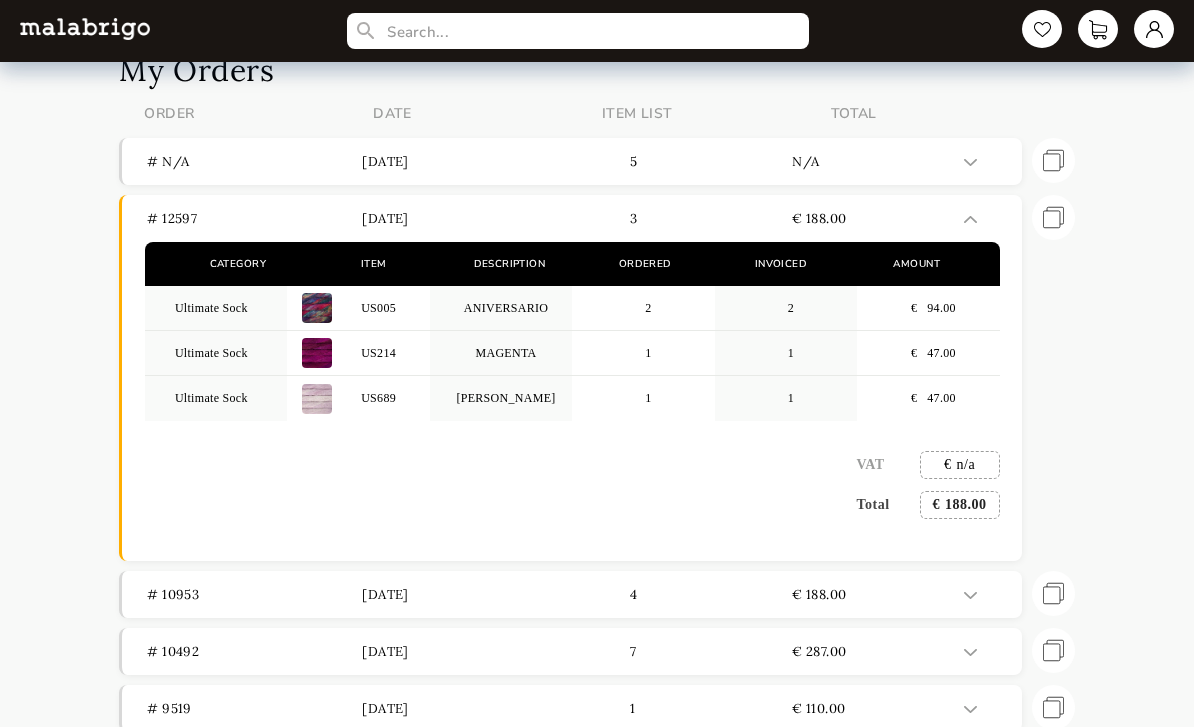 click at bounding box center [970, 220] 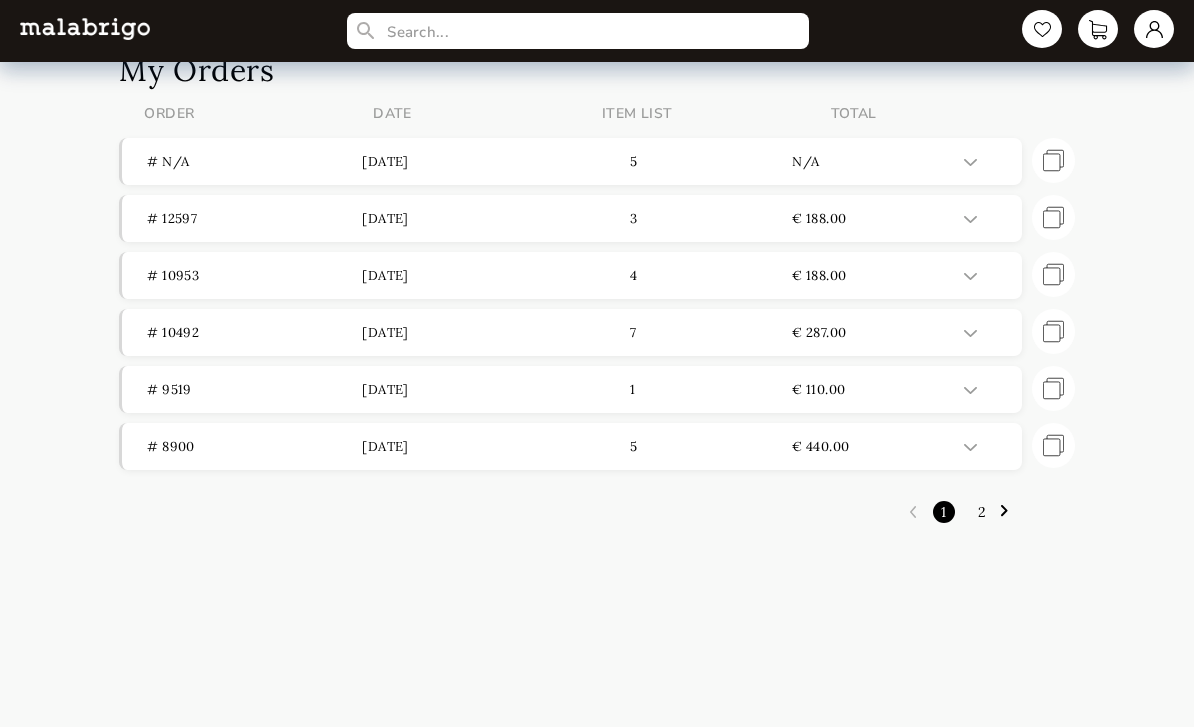 scroll, scrollTop: 79, scrollLeft: 0, axis: vertical 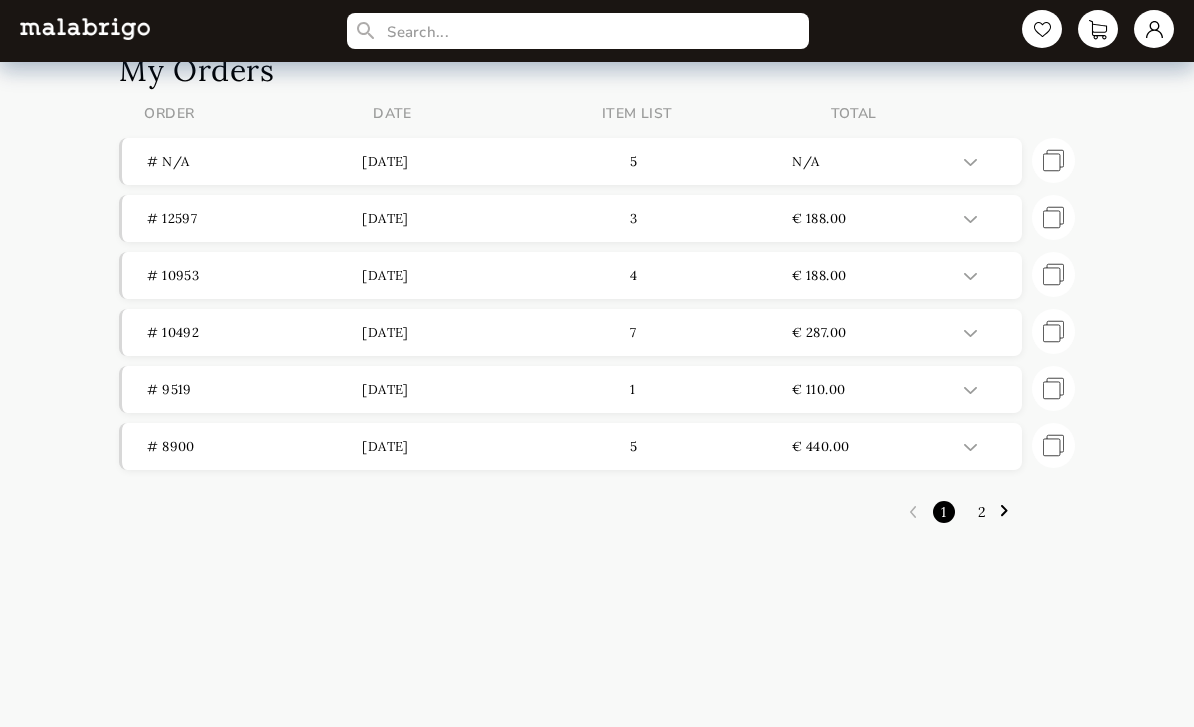 click on "€ 440.00" at bounding box center (899, 446) 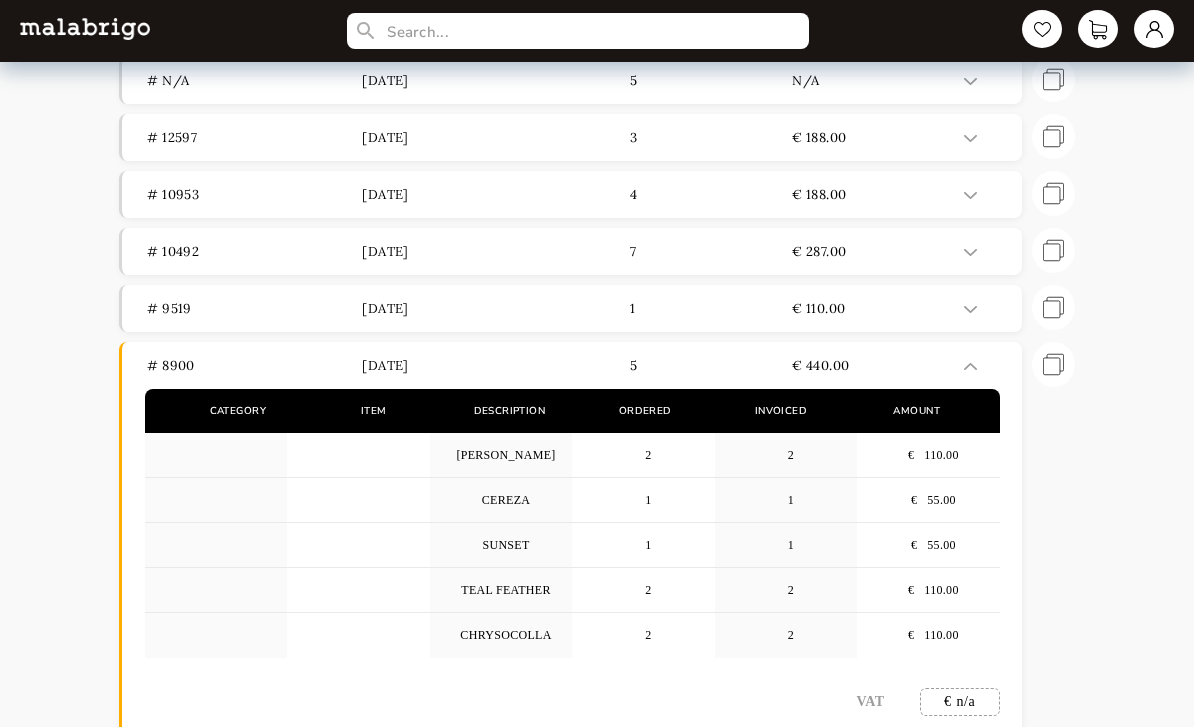 scroll, scrollTop: 162, scrollLeft: 0, axis: vertical 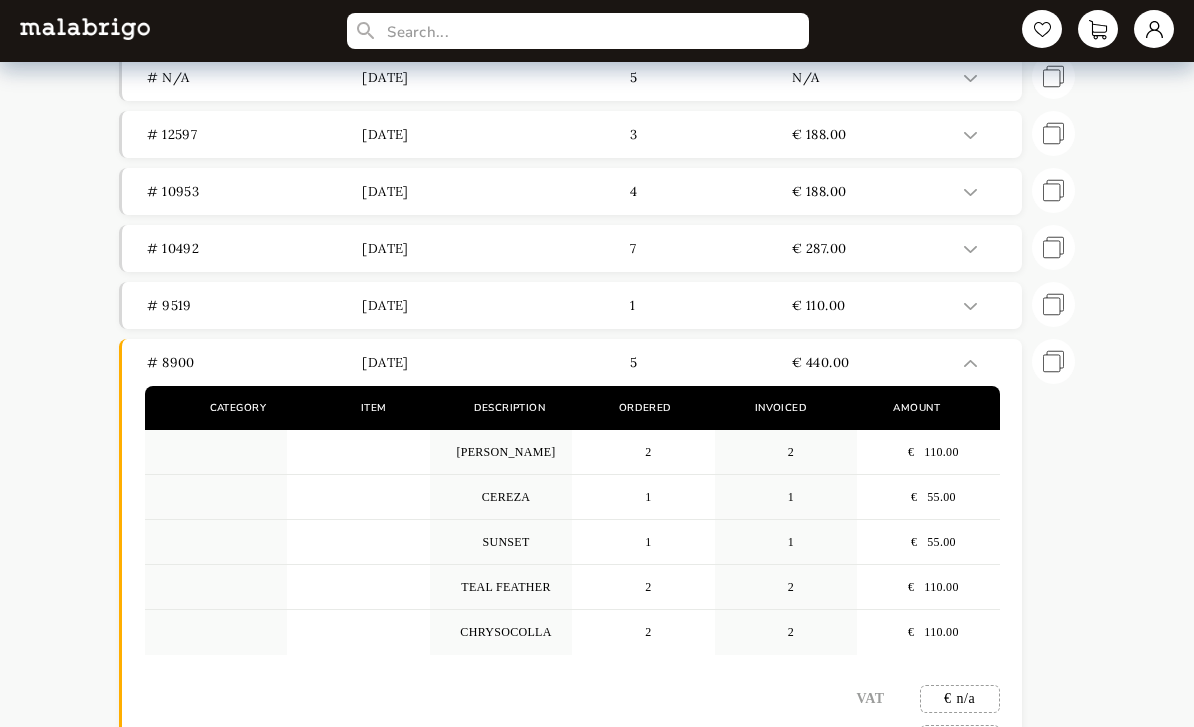 click at bounding box center (985, 363) 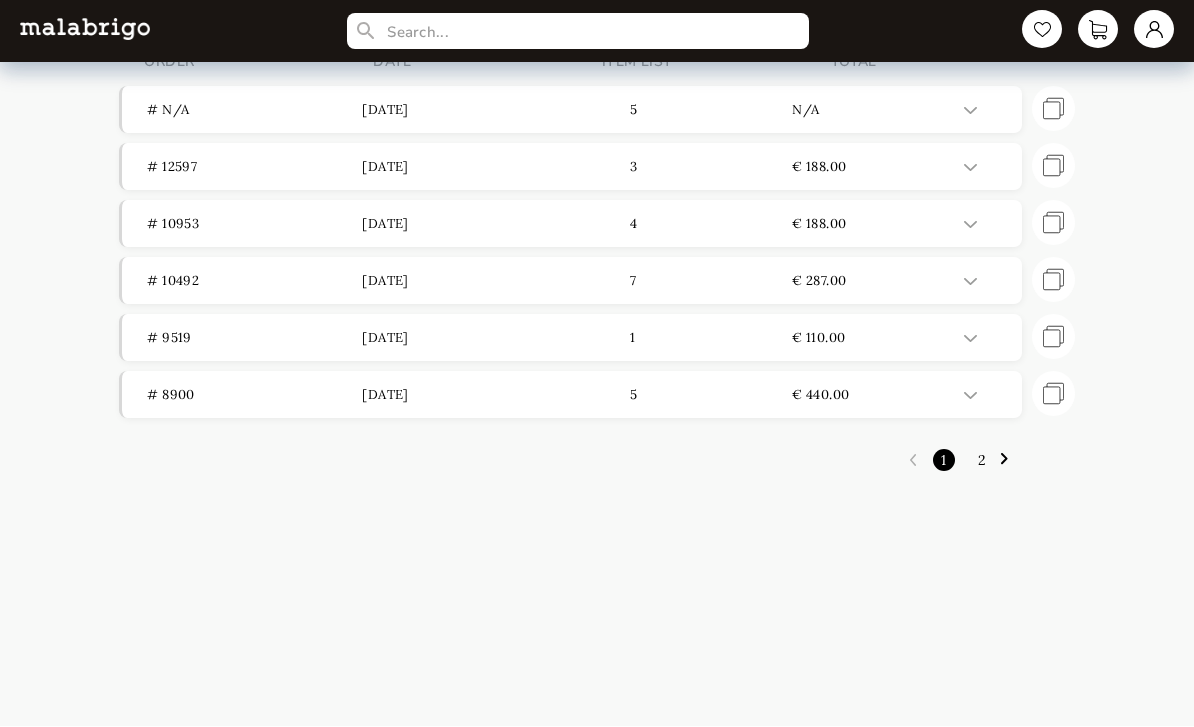 scroll, scrollTop: 131, scrollLeft: 0, axis: vertical 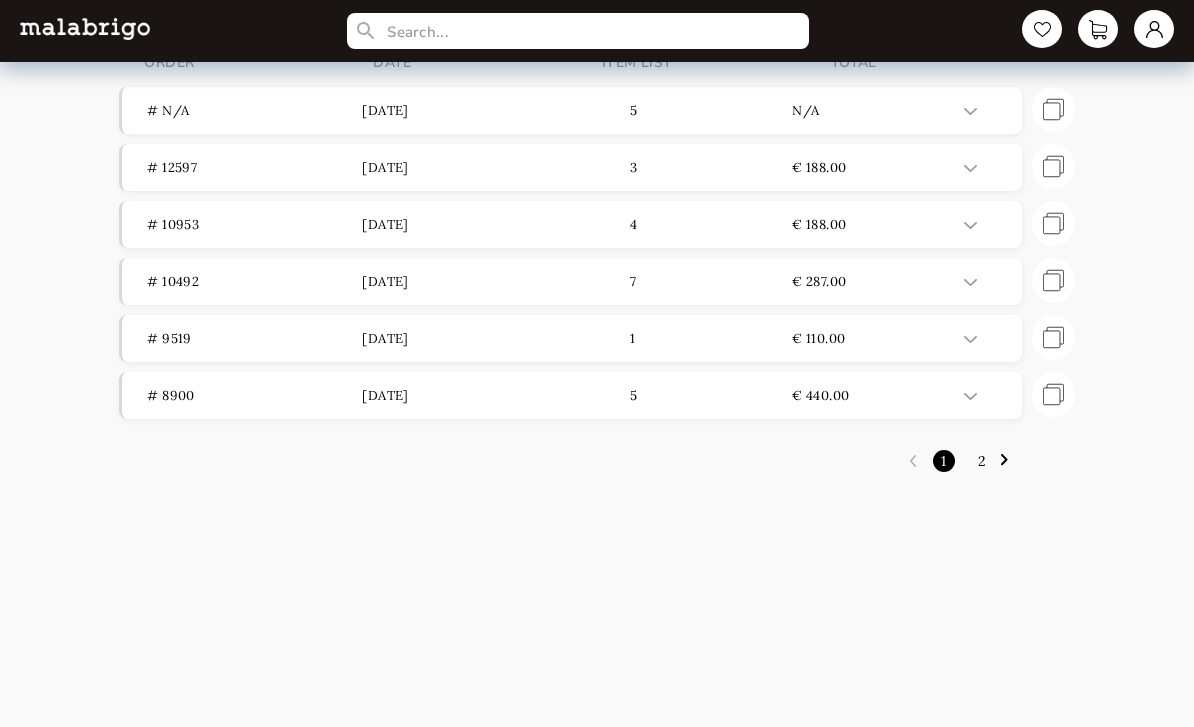 click at bounding box center [970, 339] 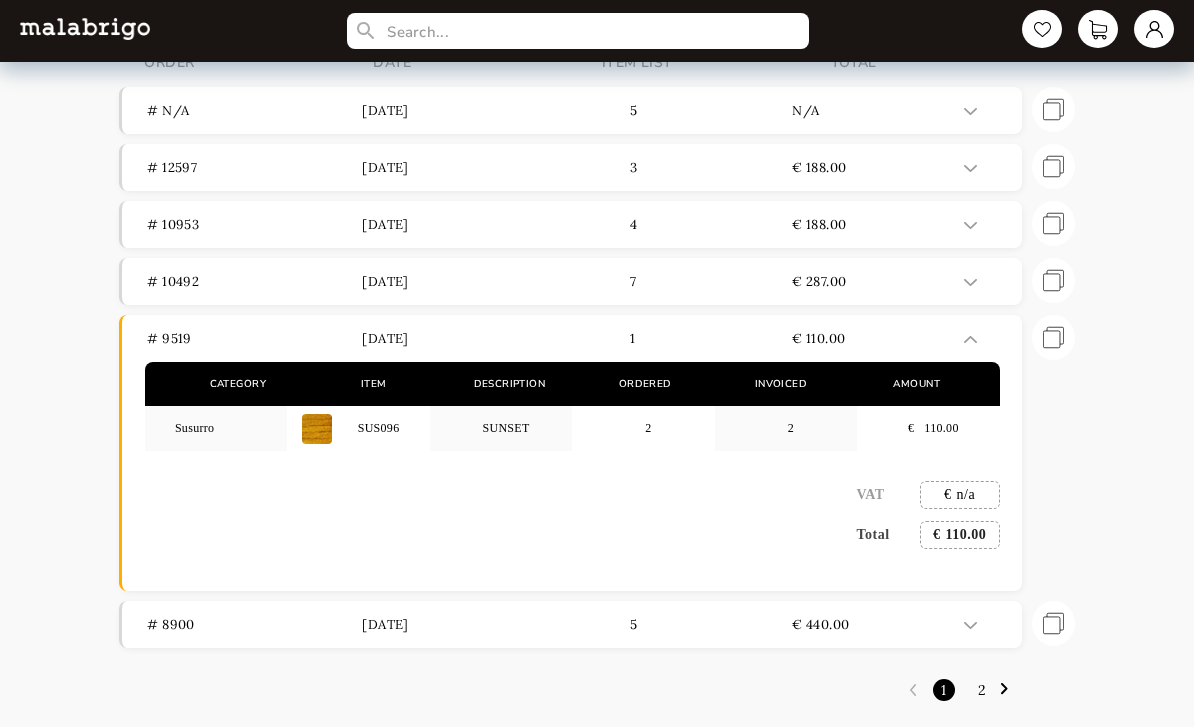 click on "# 9519 [DATE] 1 € 110.00" at bounding box center [572, 338] 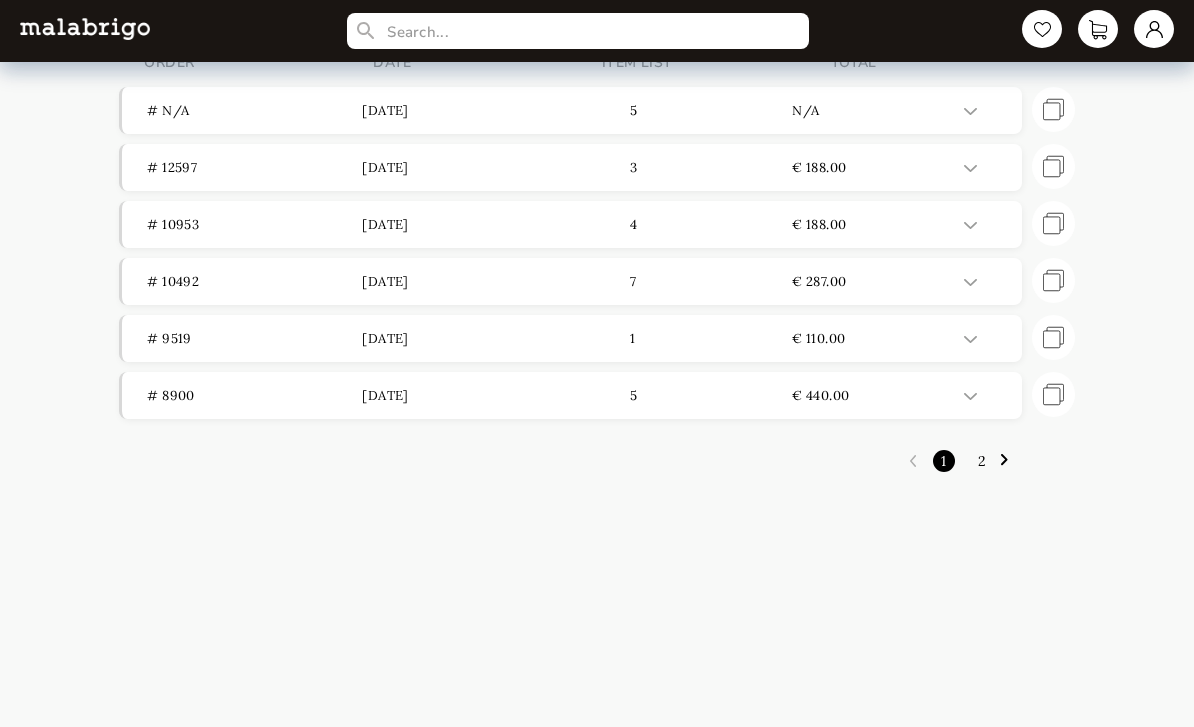 click at bounding box center (970, 282) 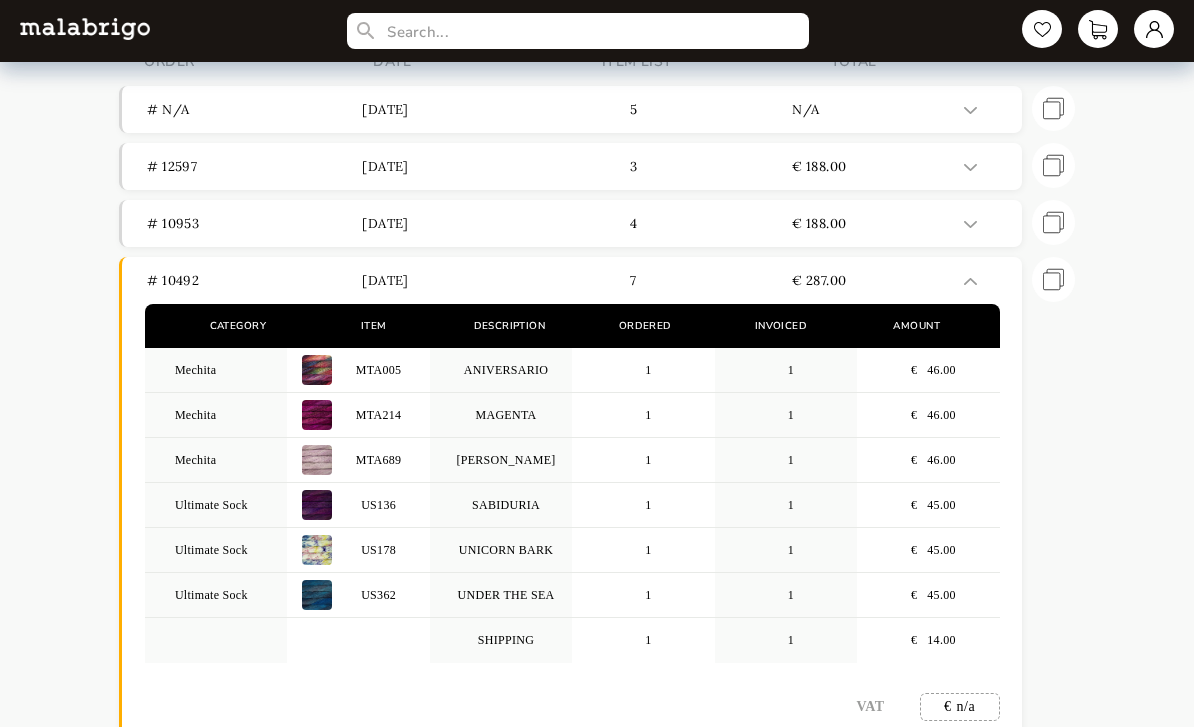 click at bounding box center (970, 224) 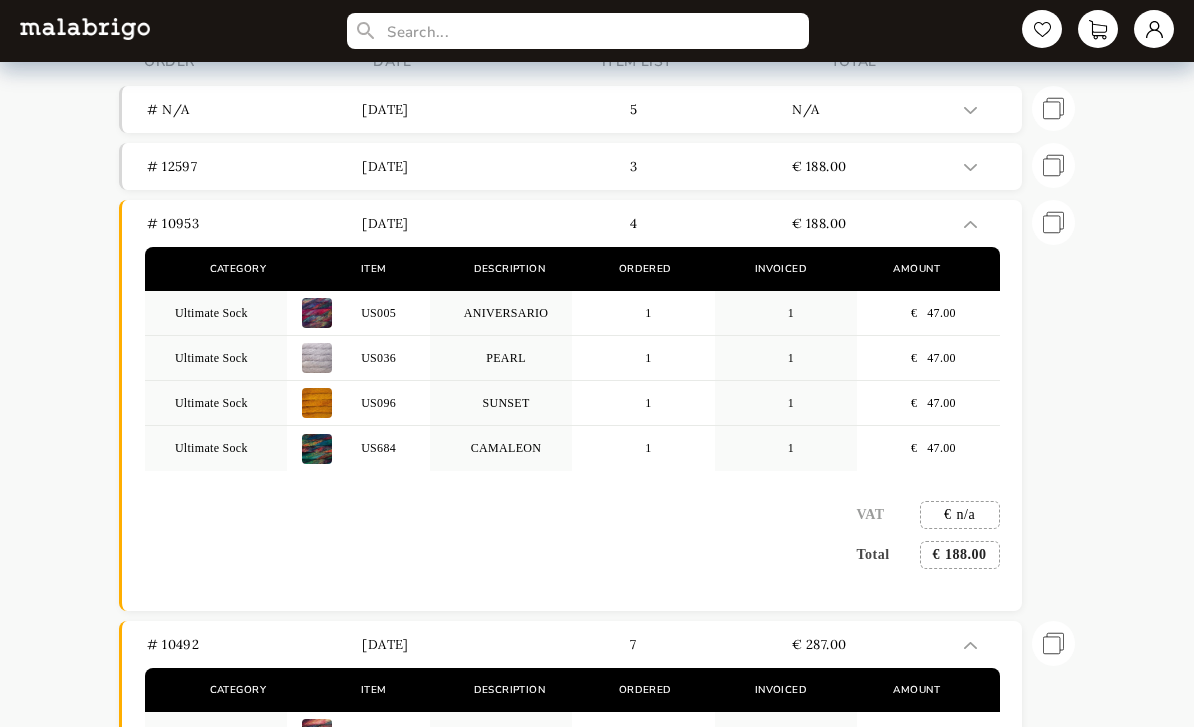 click at bounding box center [970, 224] 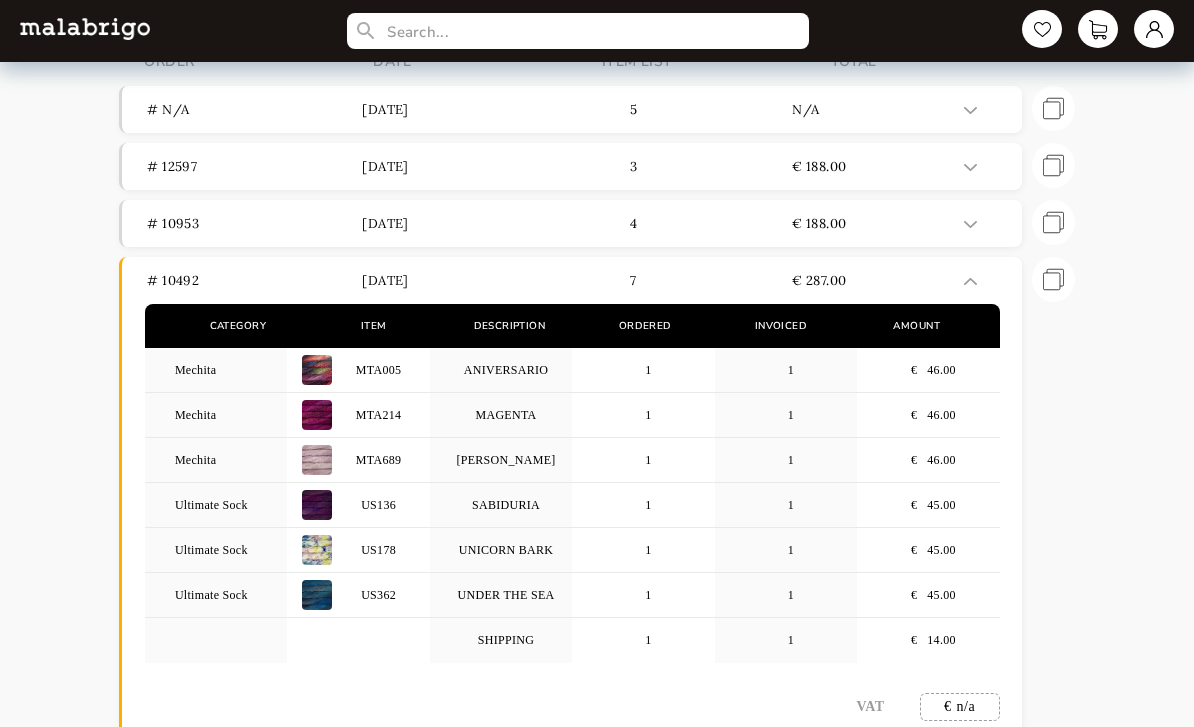 click at bounding box center (970, 281) 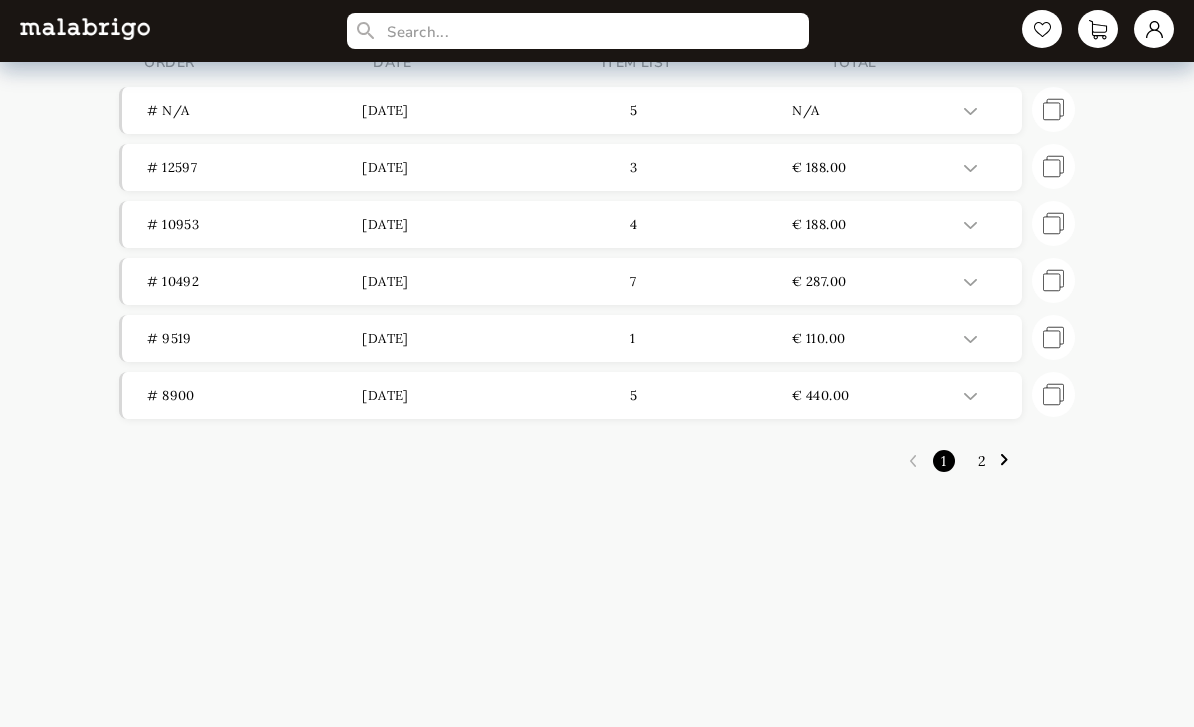 scroll, scrollTop: 195, scrollLeft: 0, axis: vertical 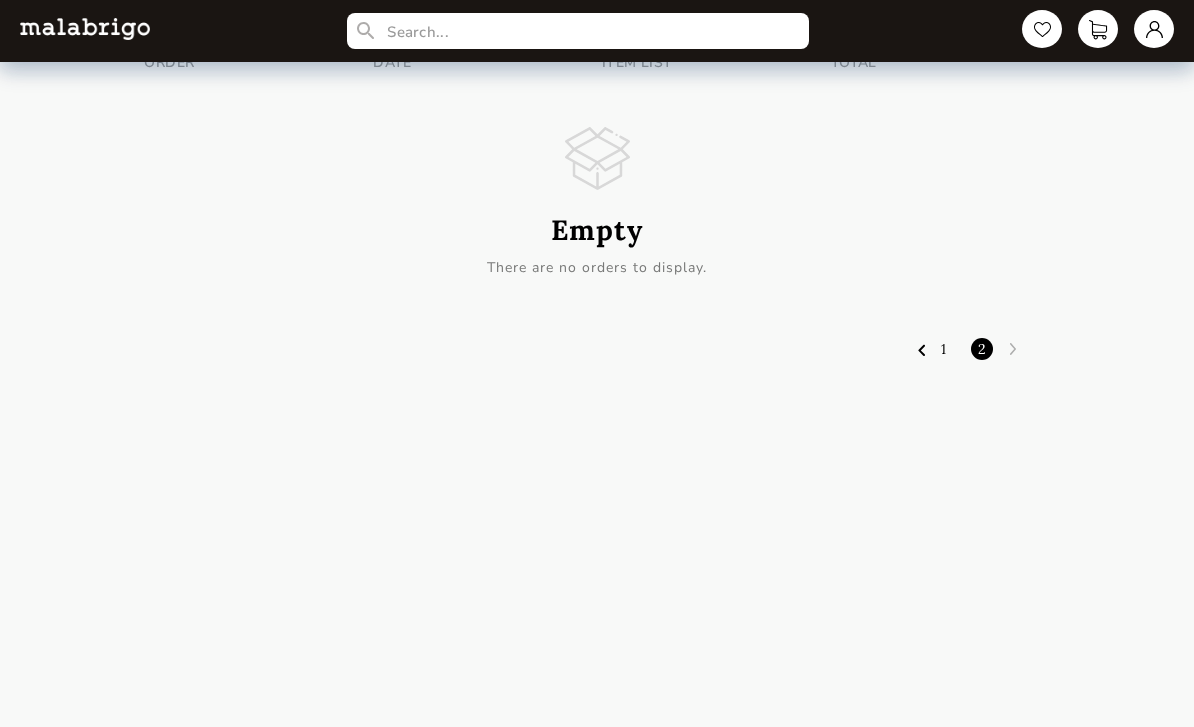 click at bounding box center (913, 349) 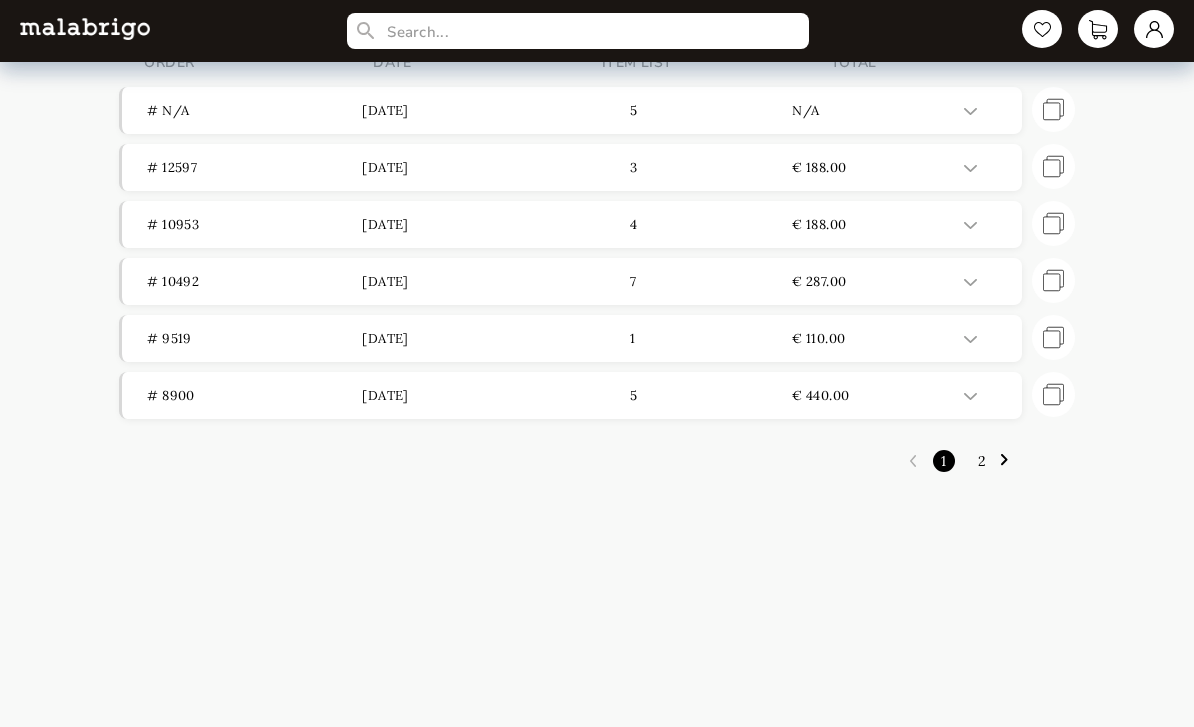 scroll, scrollTop: 195, scrollLeft: 0, axis: vertical 